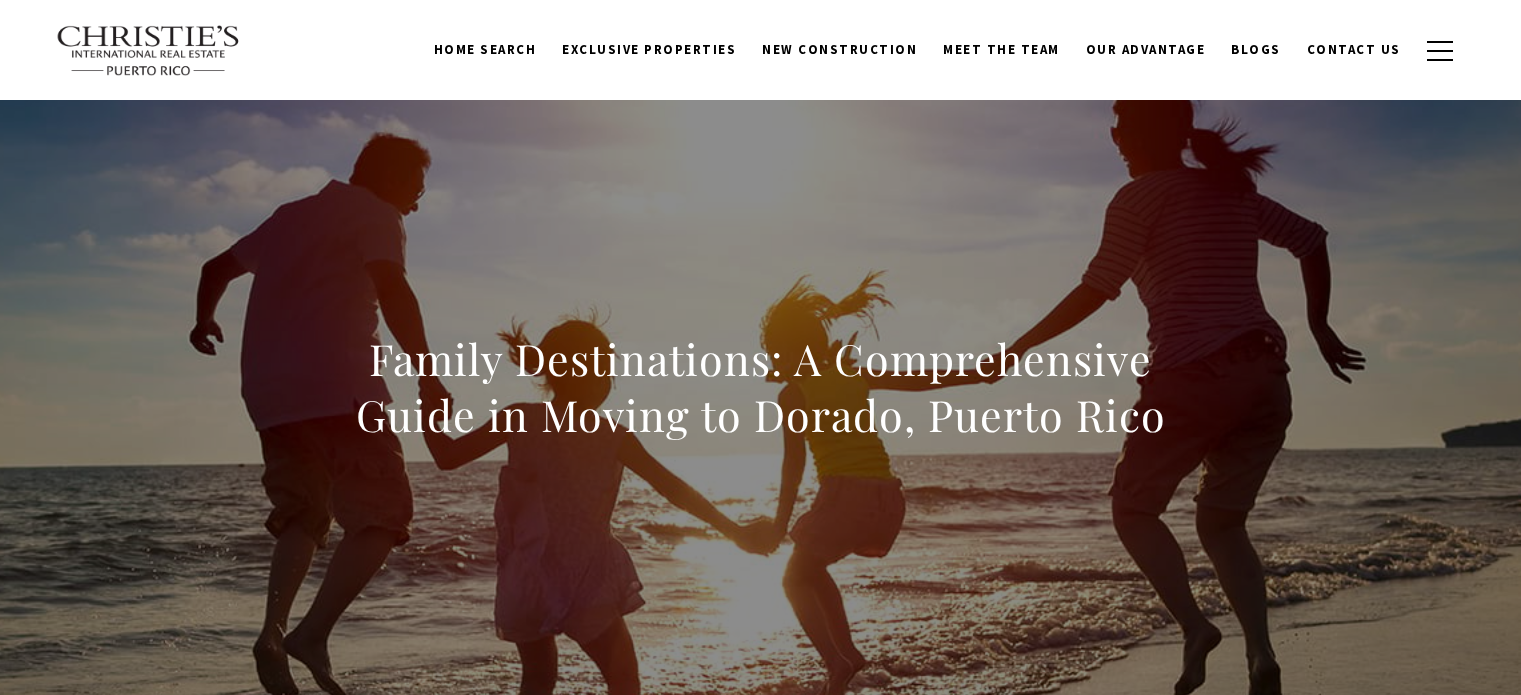 scroll, scrollTop: 34, scrollLeft: 0, axis: vertical 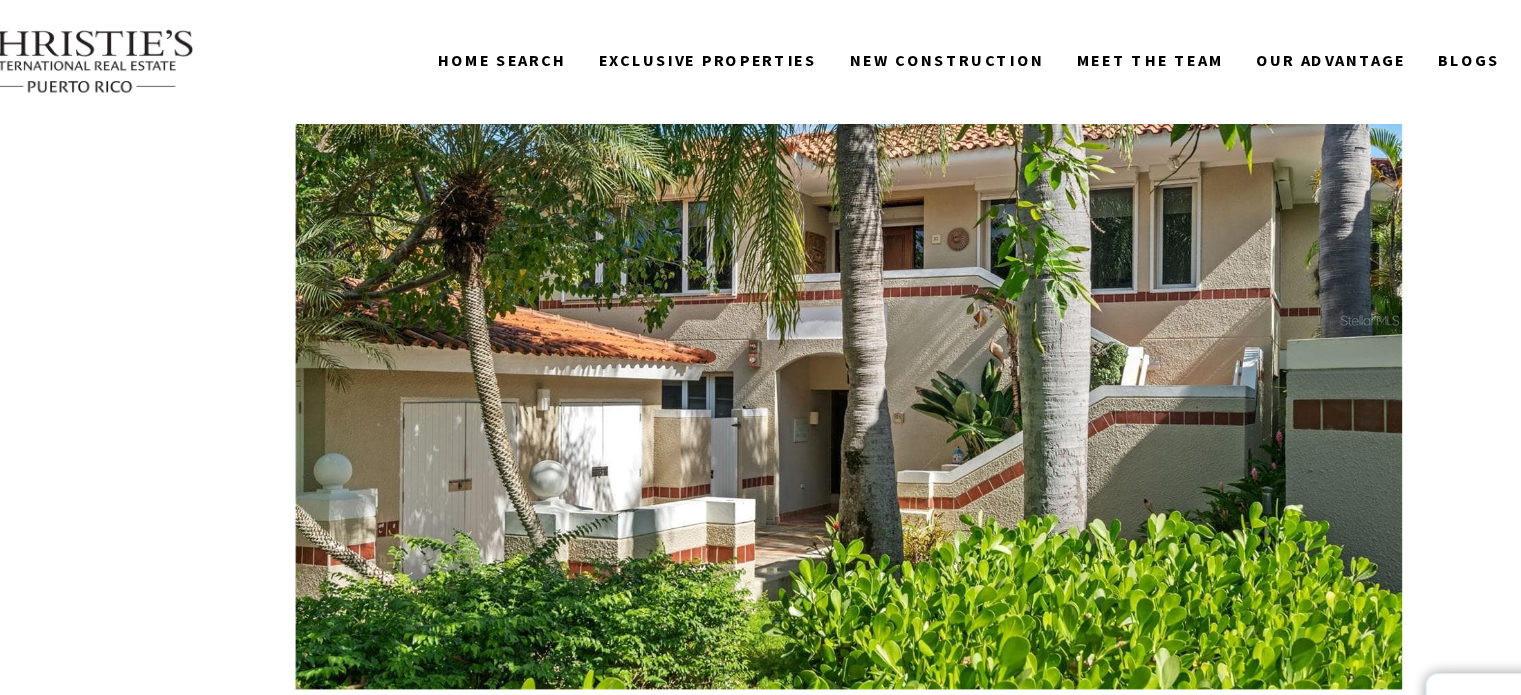 click at bounding box center (761, 257) 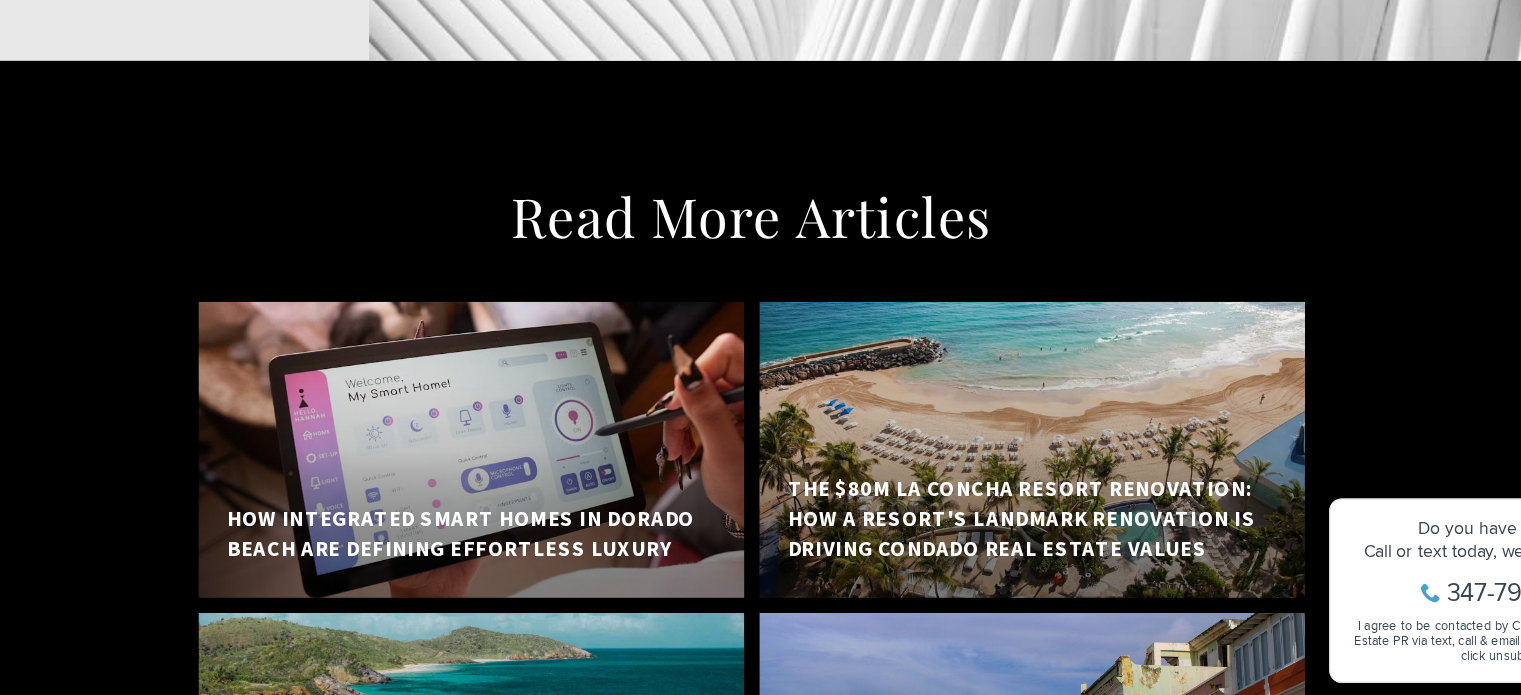scroll, scrollTop: 23603, scrollLeft: 0, axis: vertical 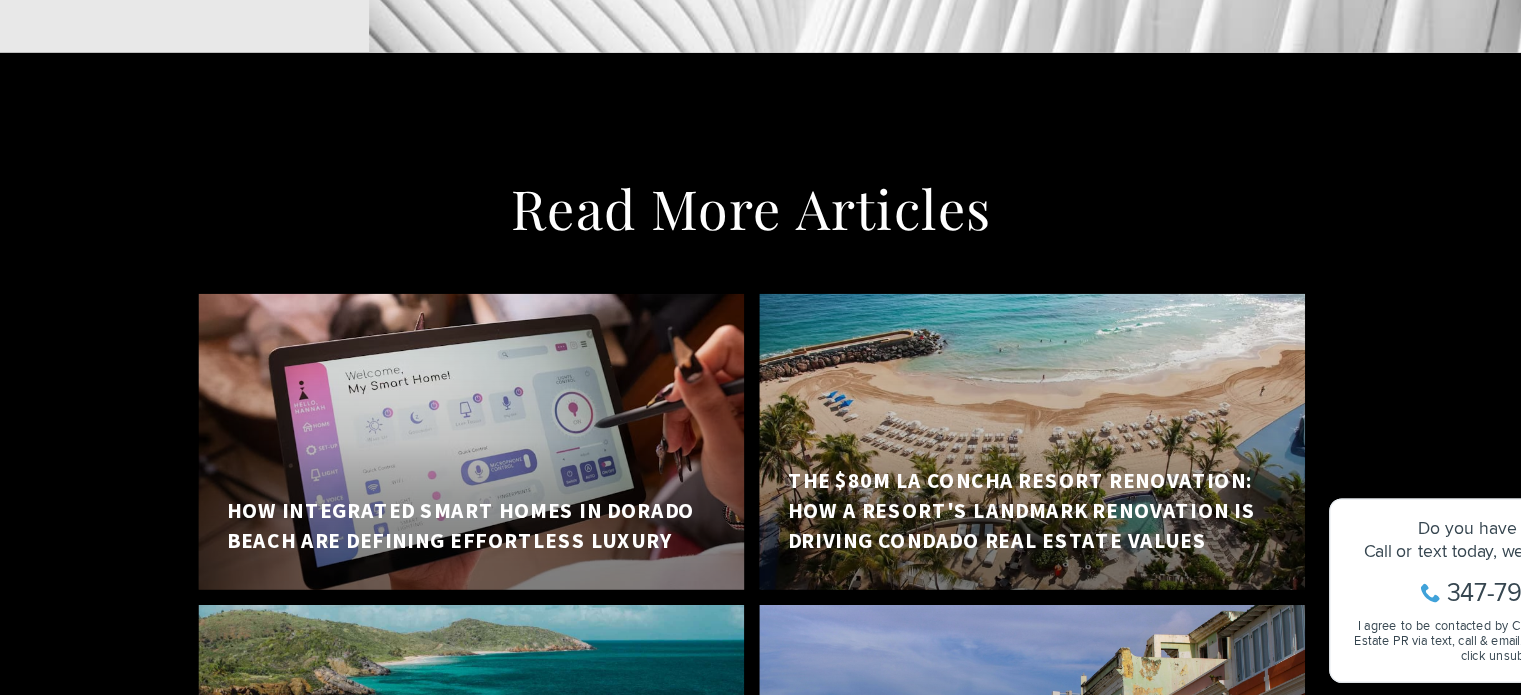 click at bounding box center (984, 741) 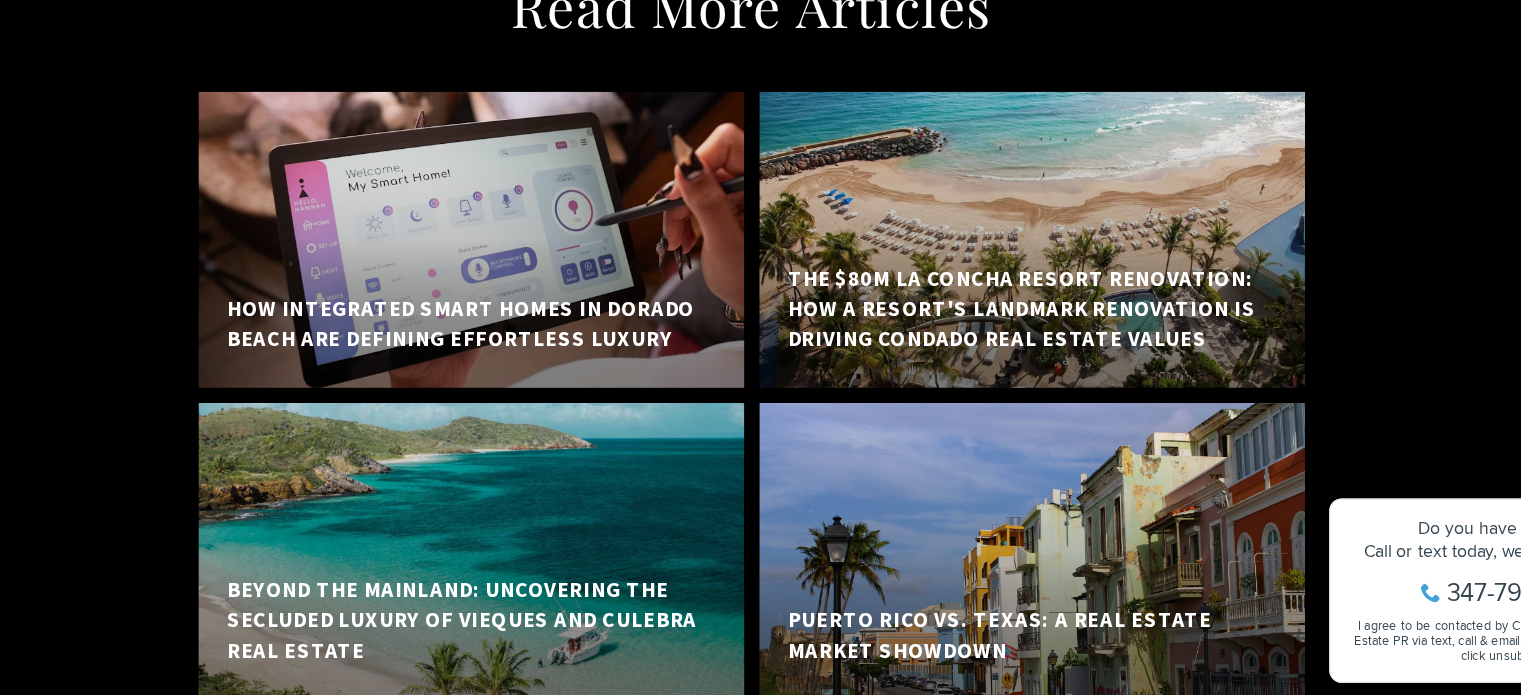 scroll, scrollTop: 23765, scrollLeft: 0, axis: vertical 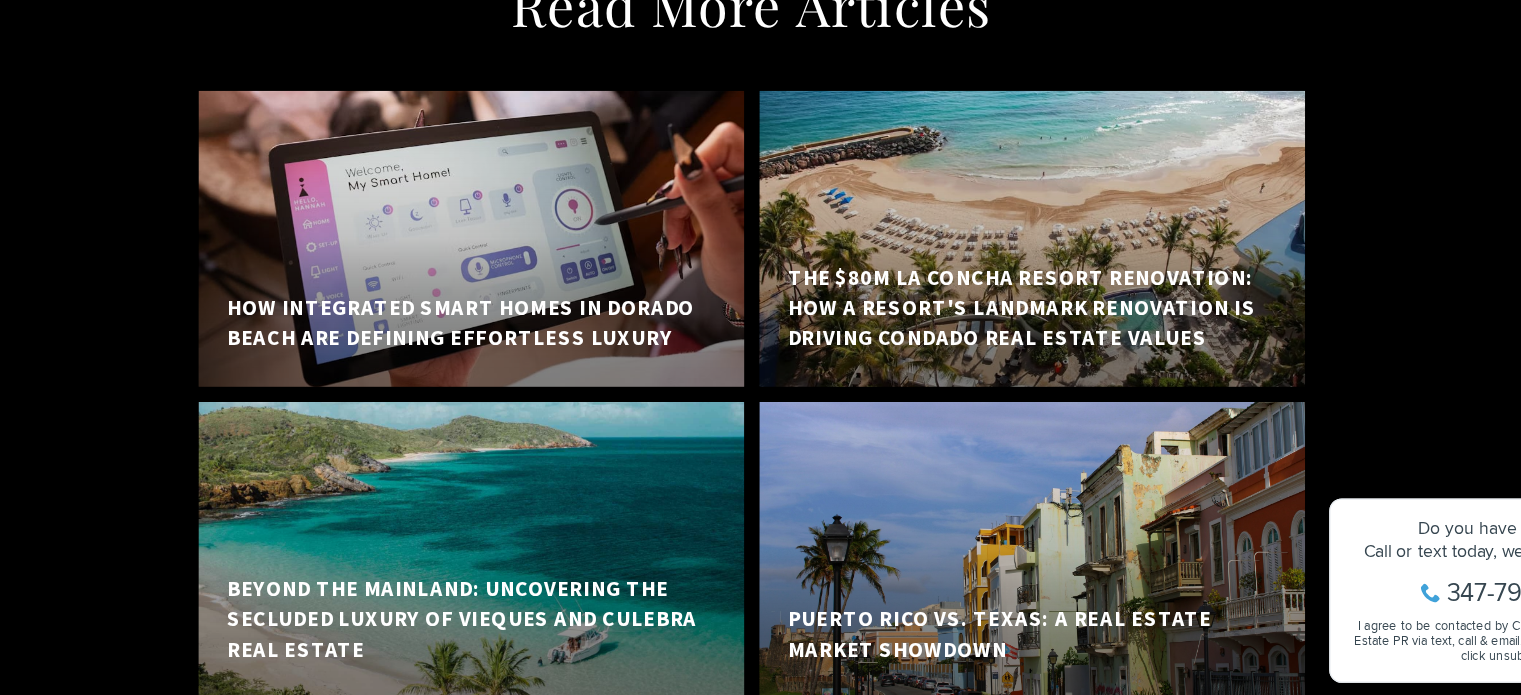 click on "View All" at bounding box center [760, 792] 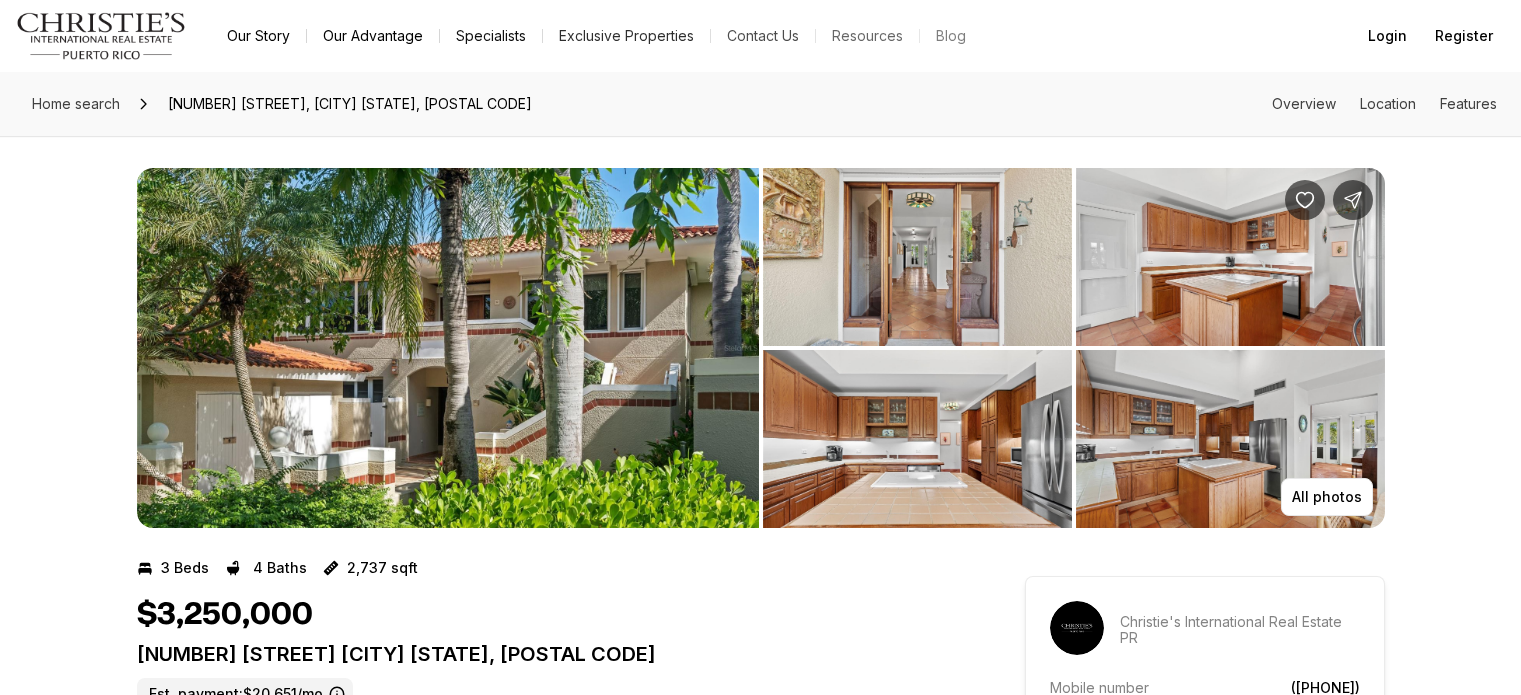scroll, scrollTop: 0, scrollLeft: 0, axis: both 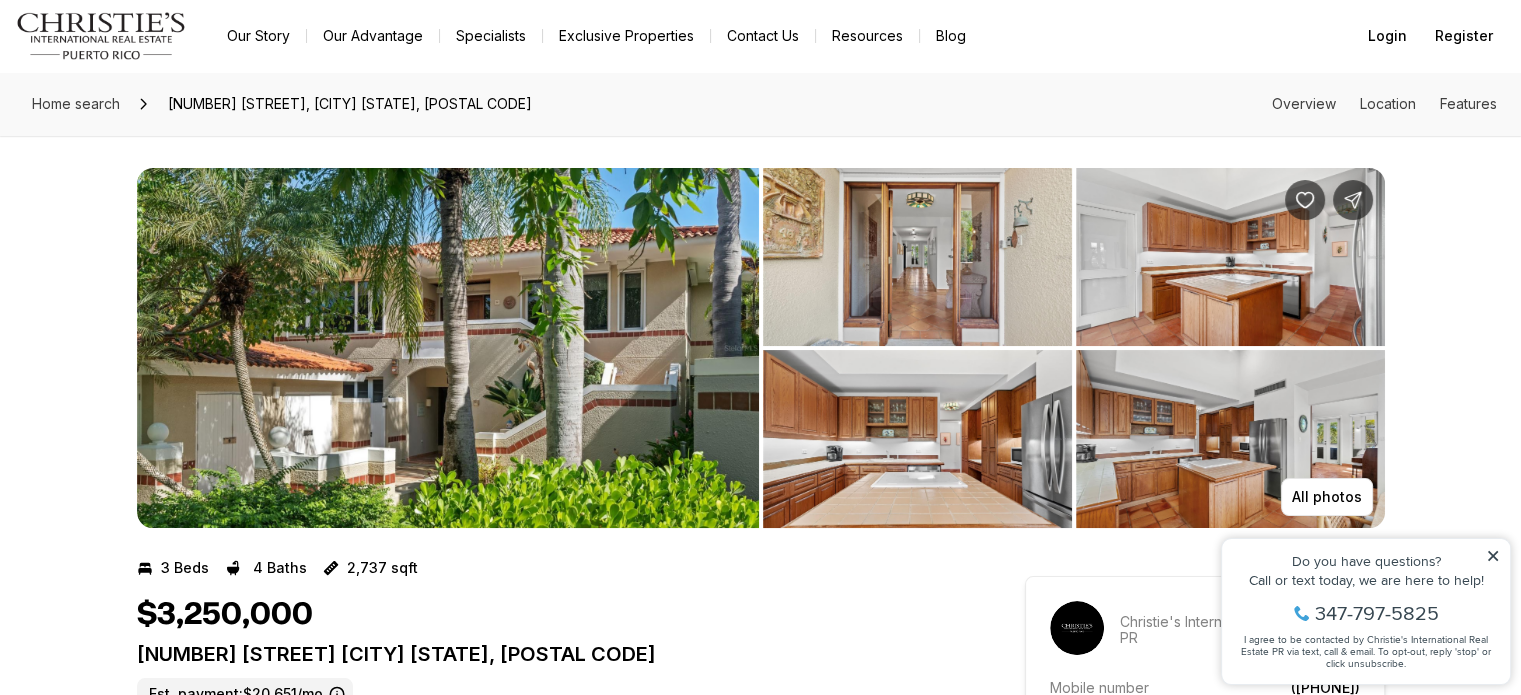 click at bounding box center [448, 348] 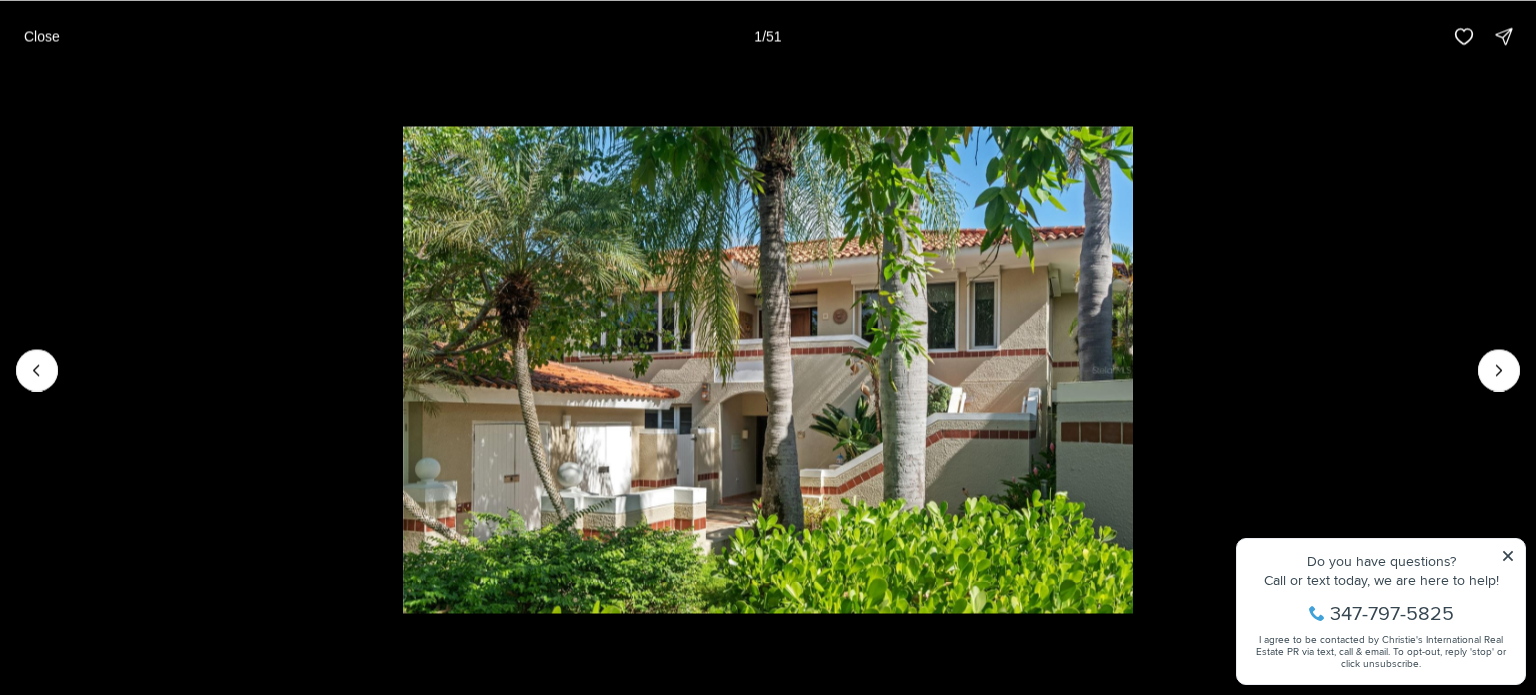 click at bounding box center [768, 369] 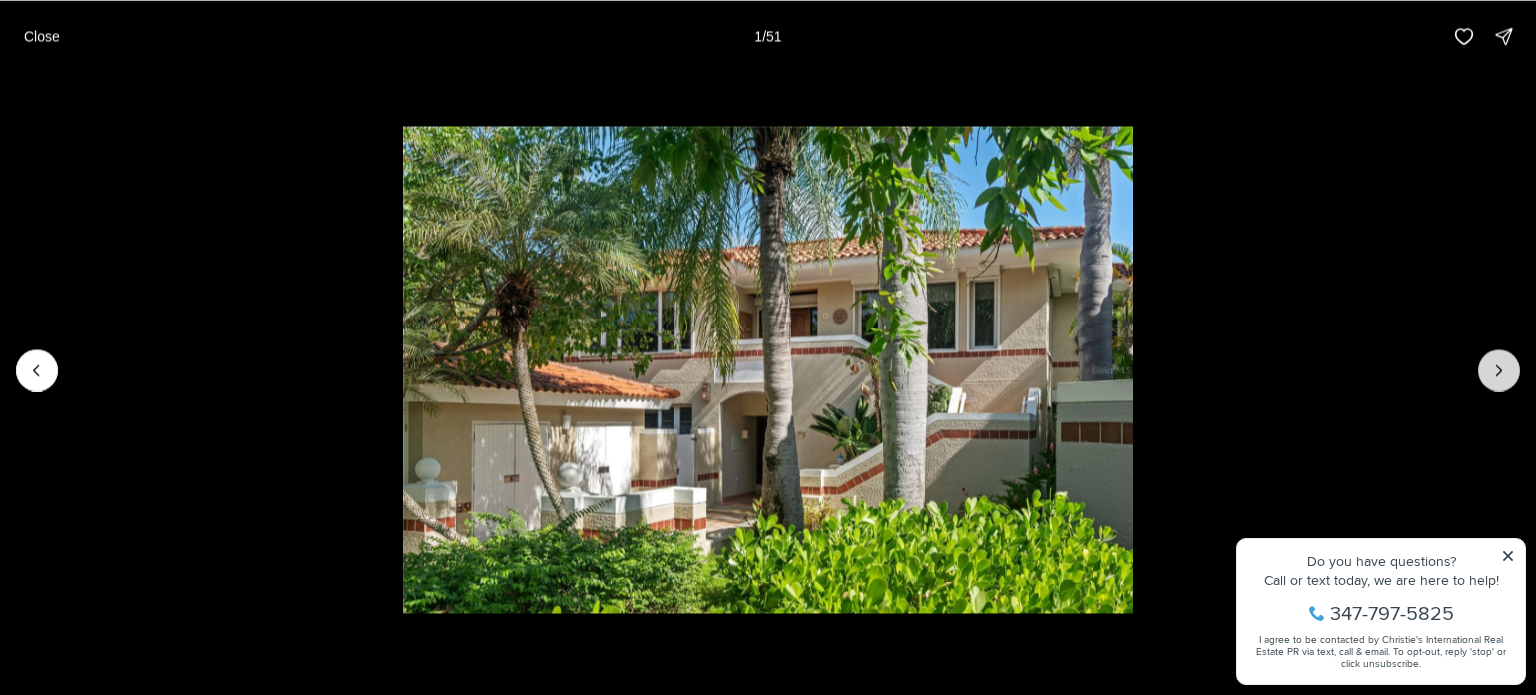 click 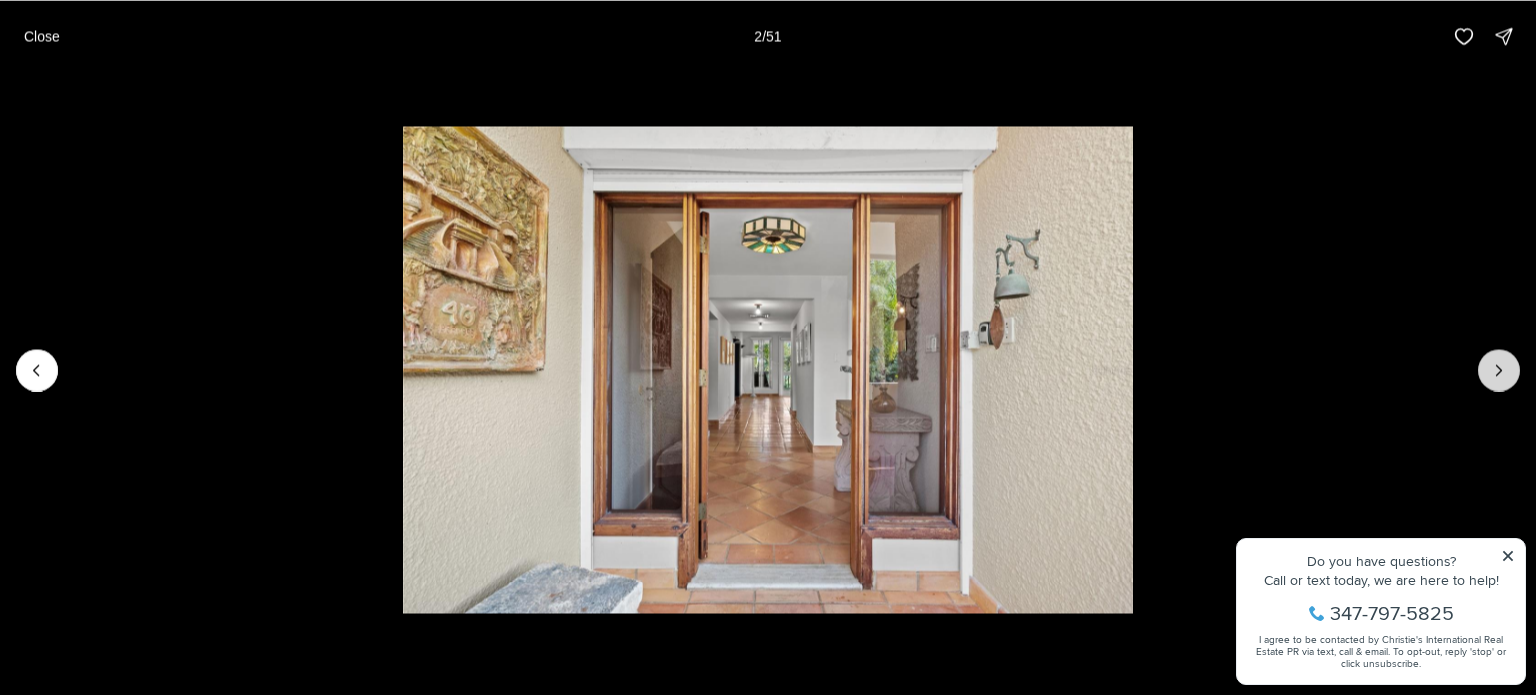 click 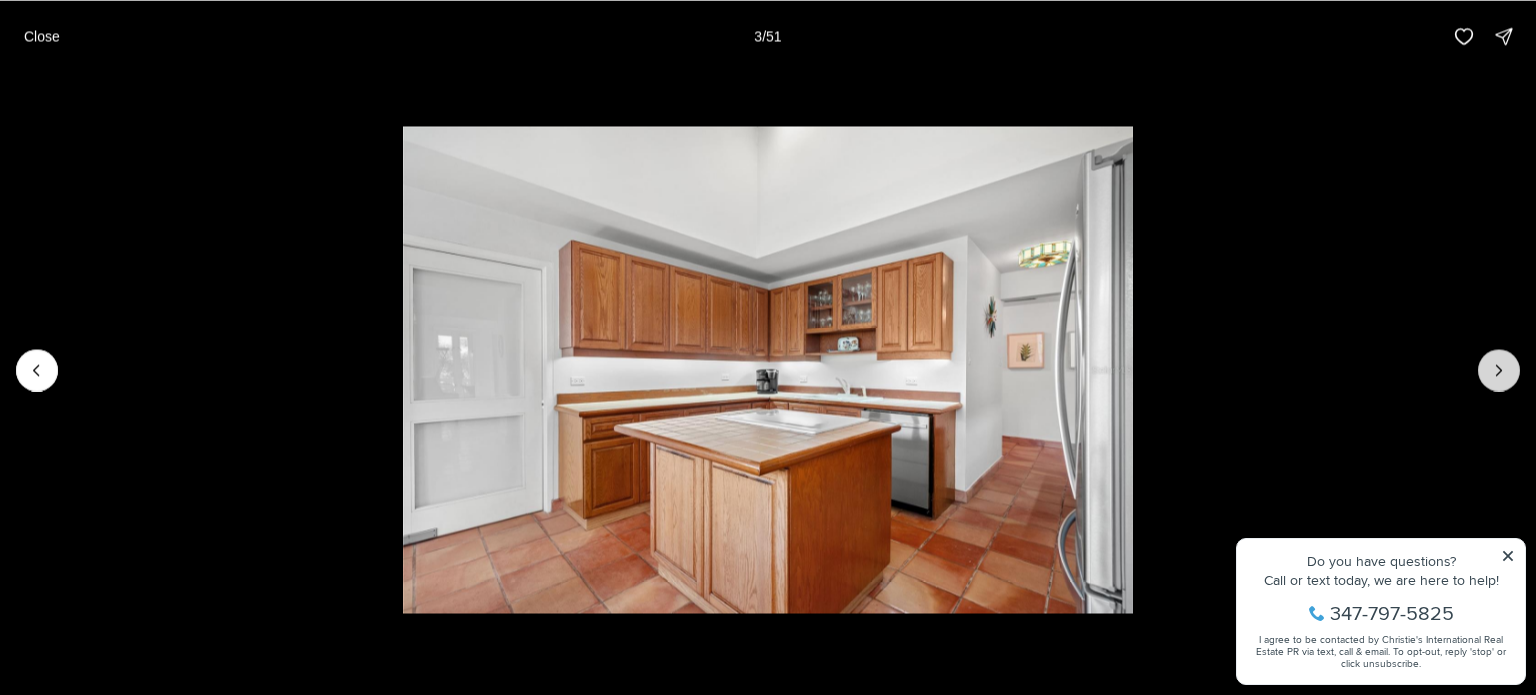 click 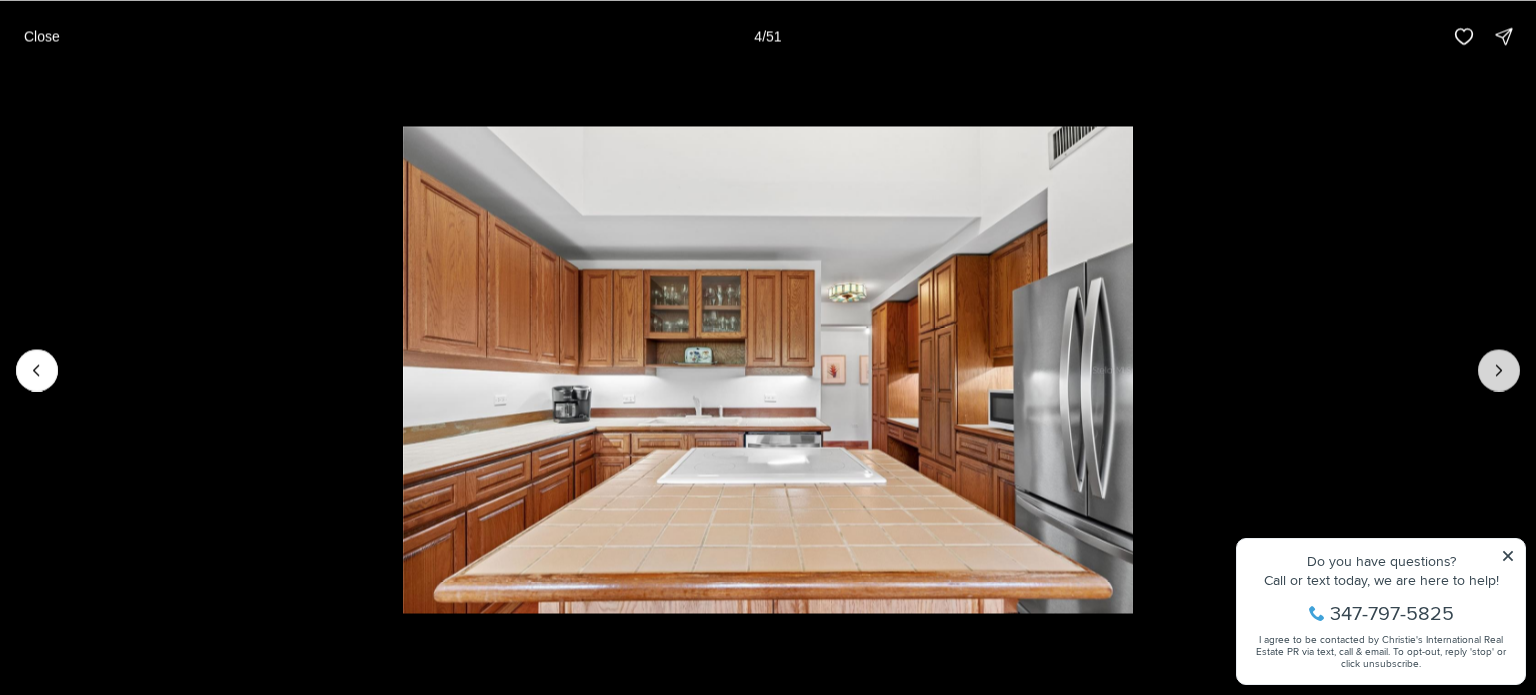 click 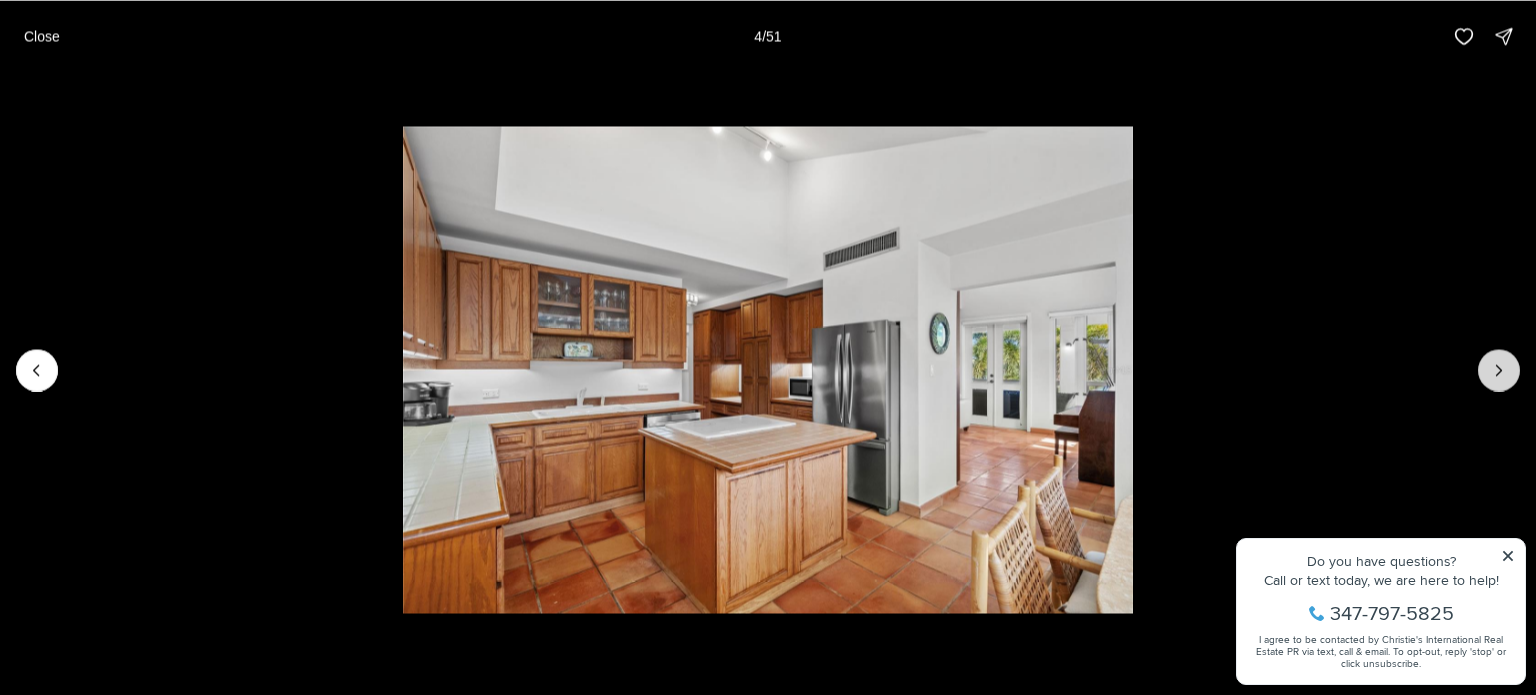click 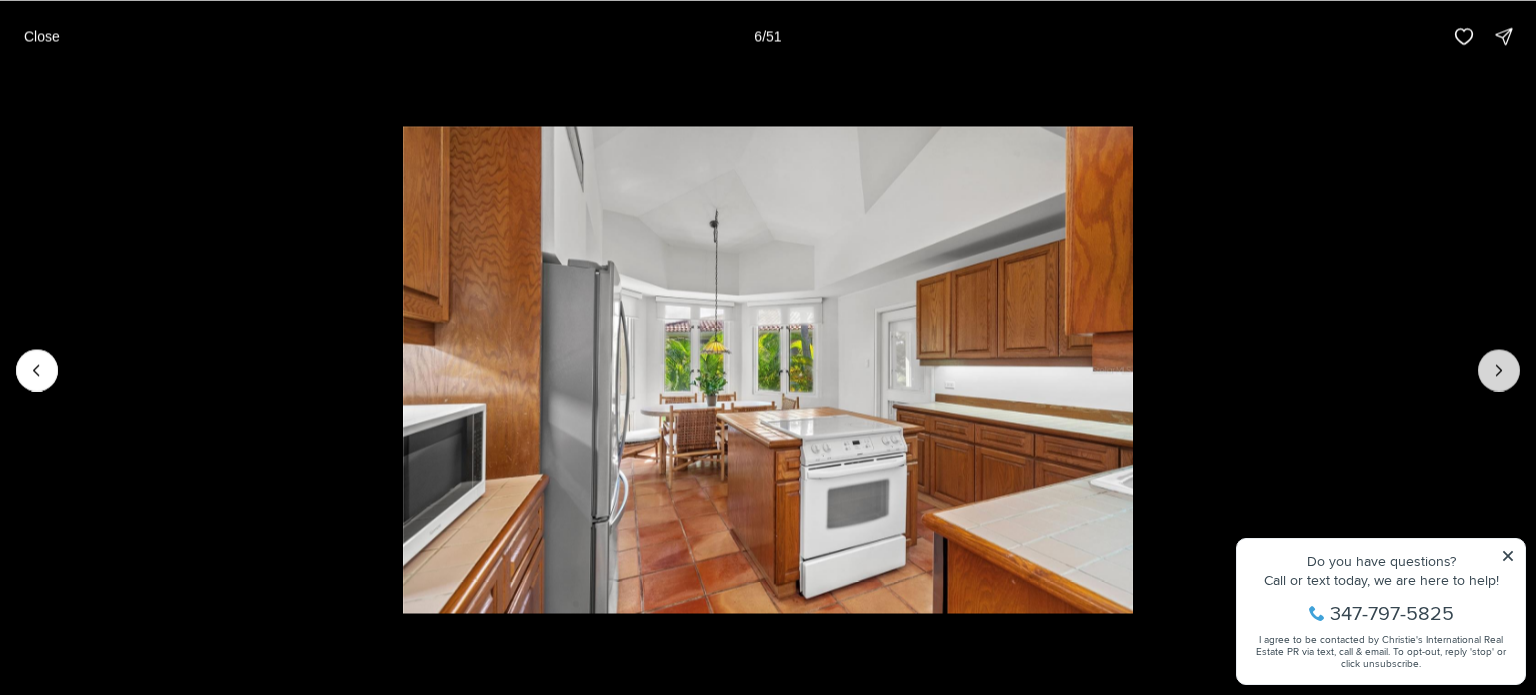 click 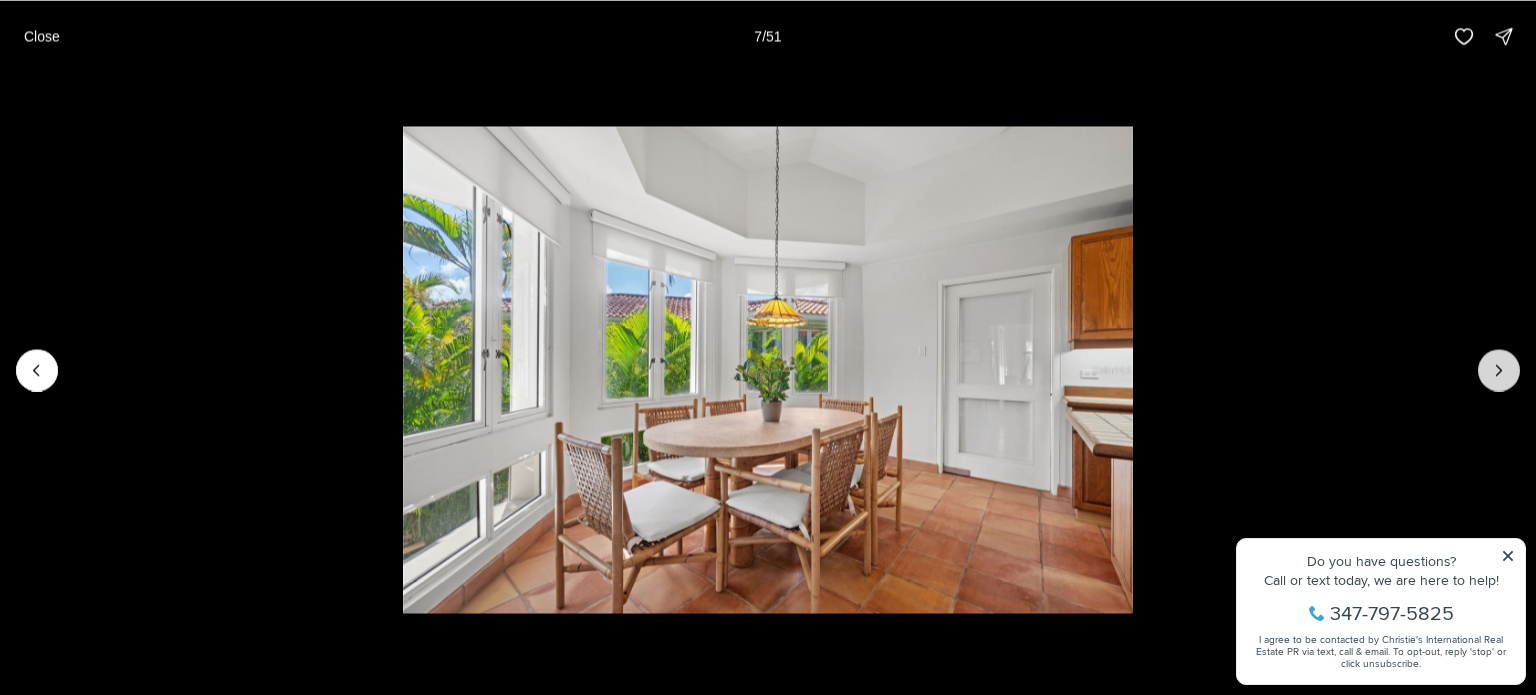 click 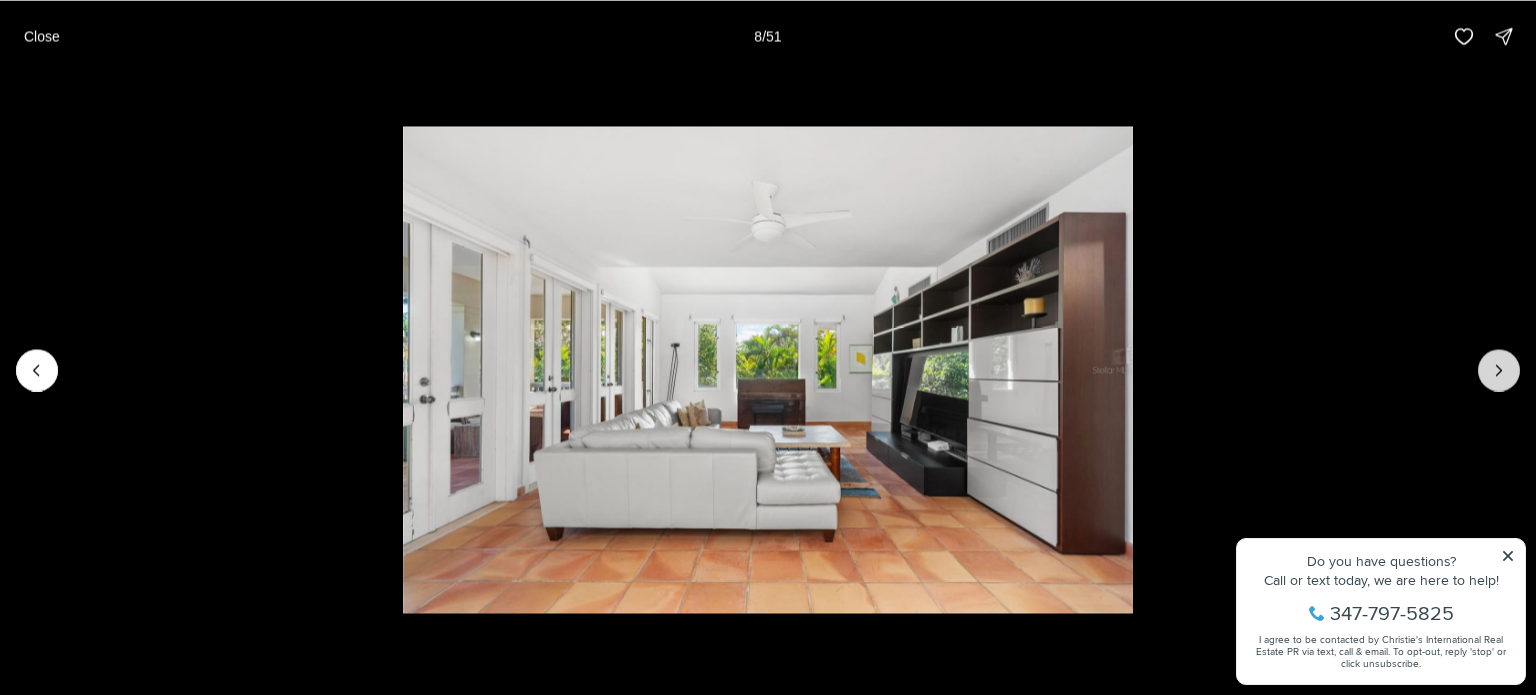 click 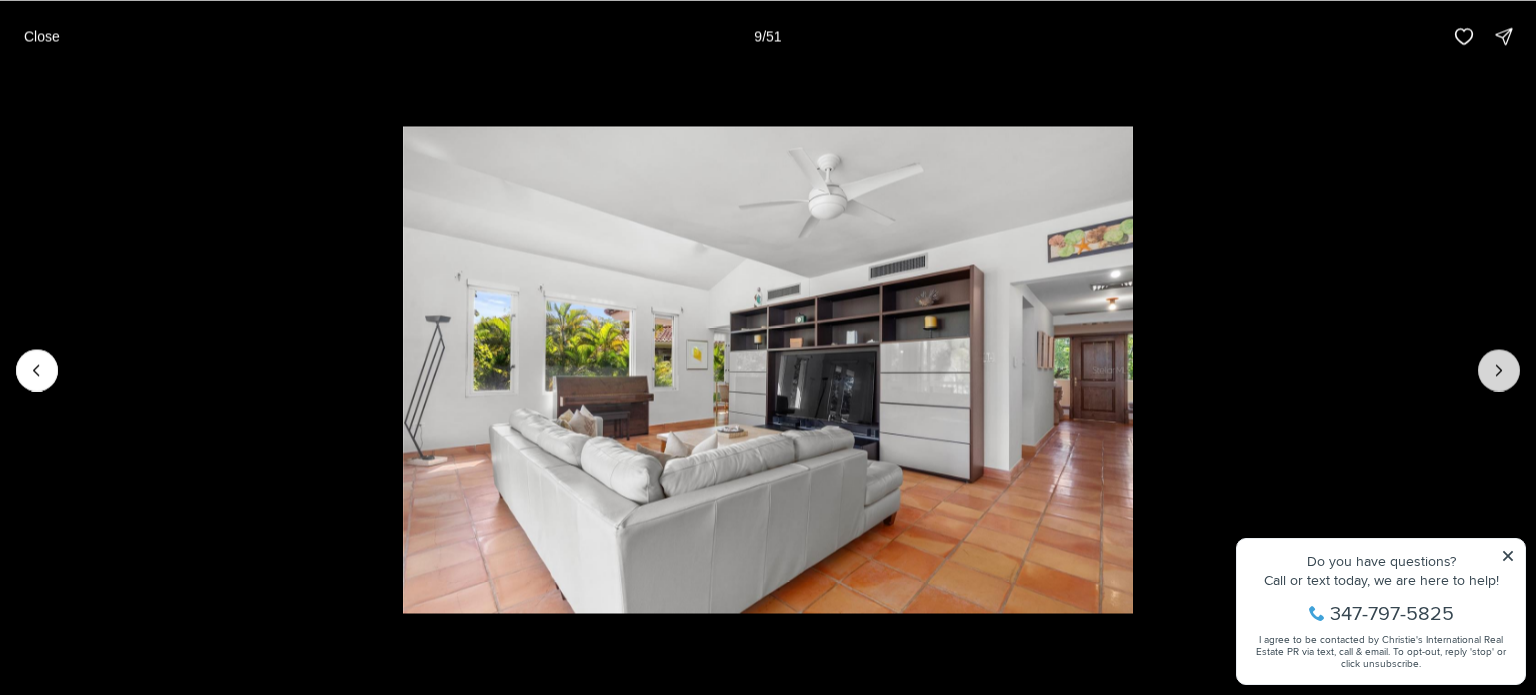 click 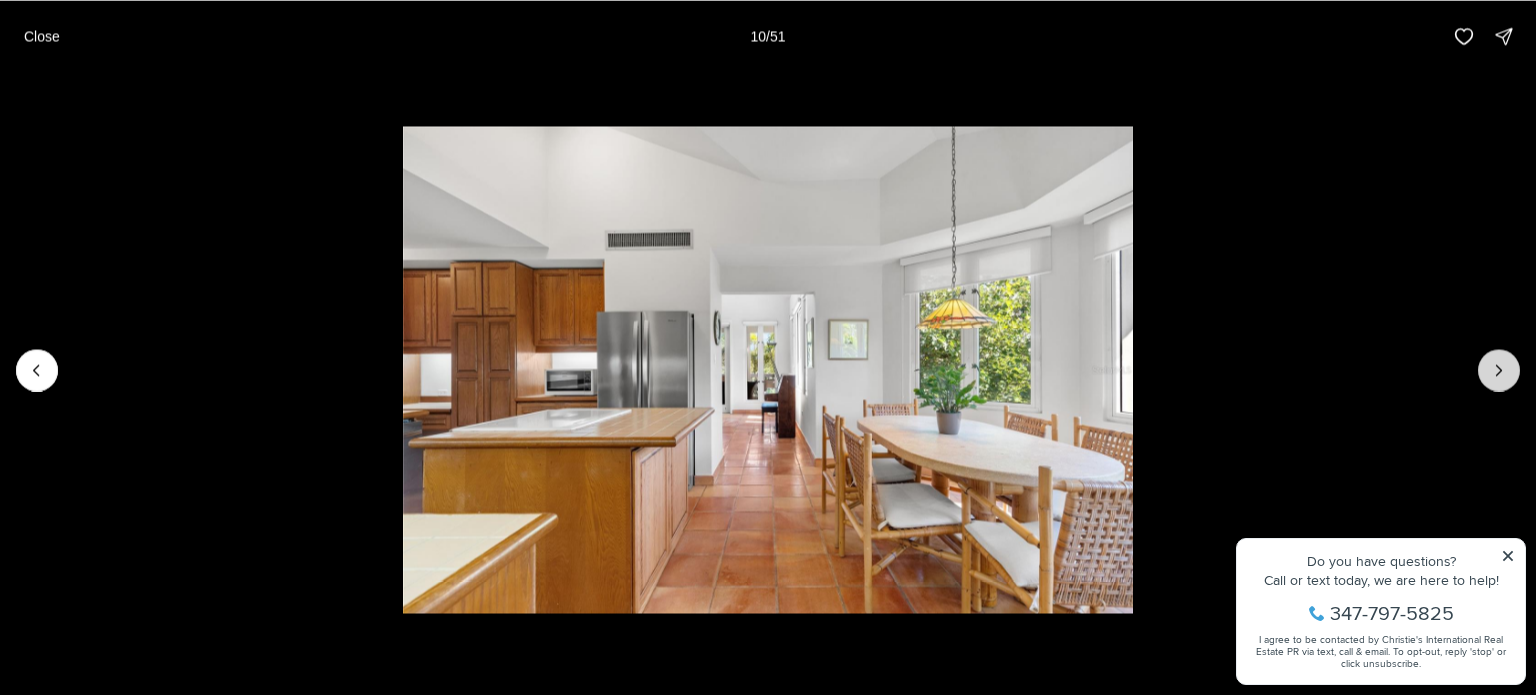 click 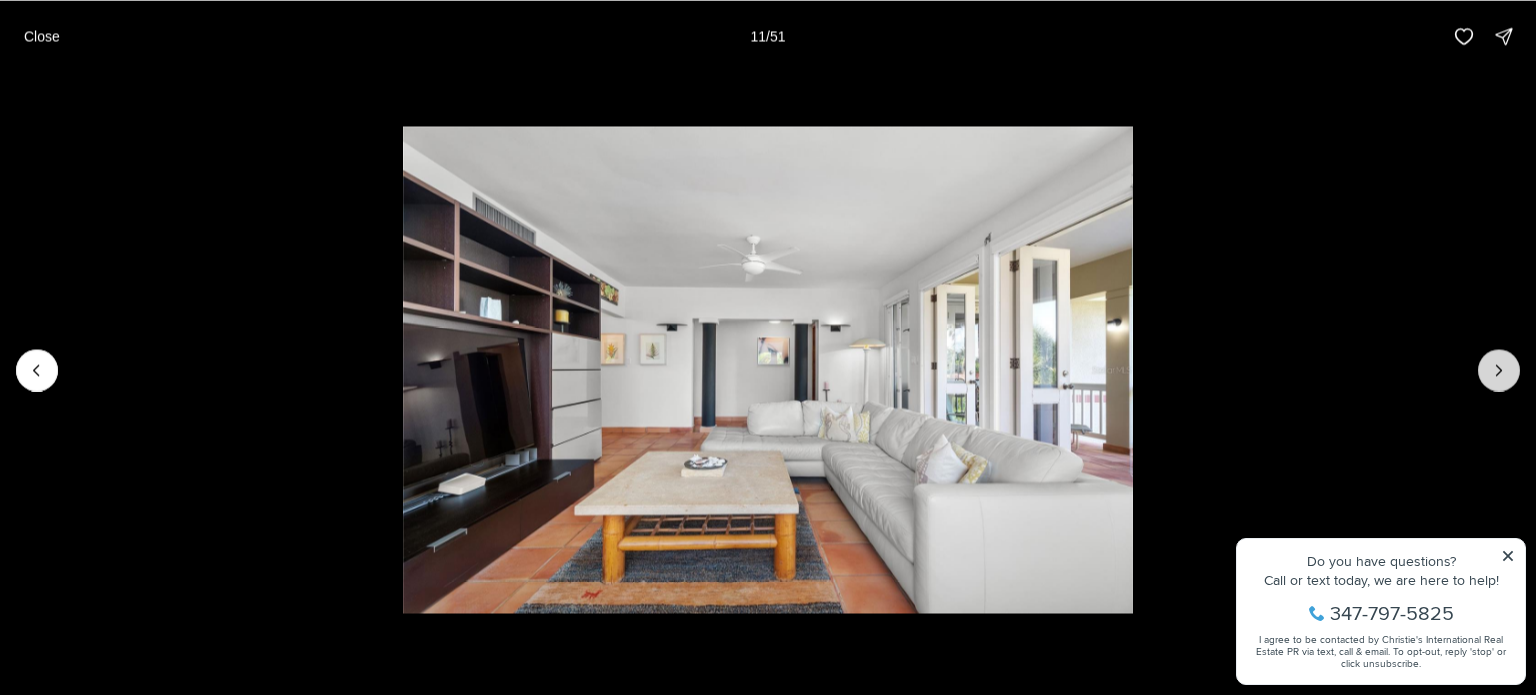 click 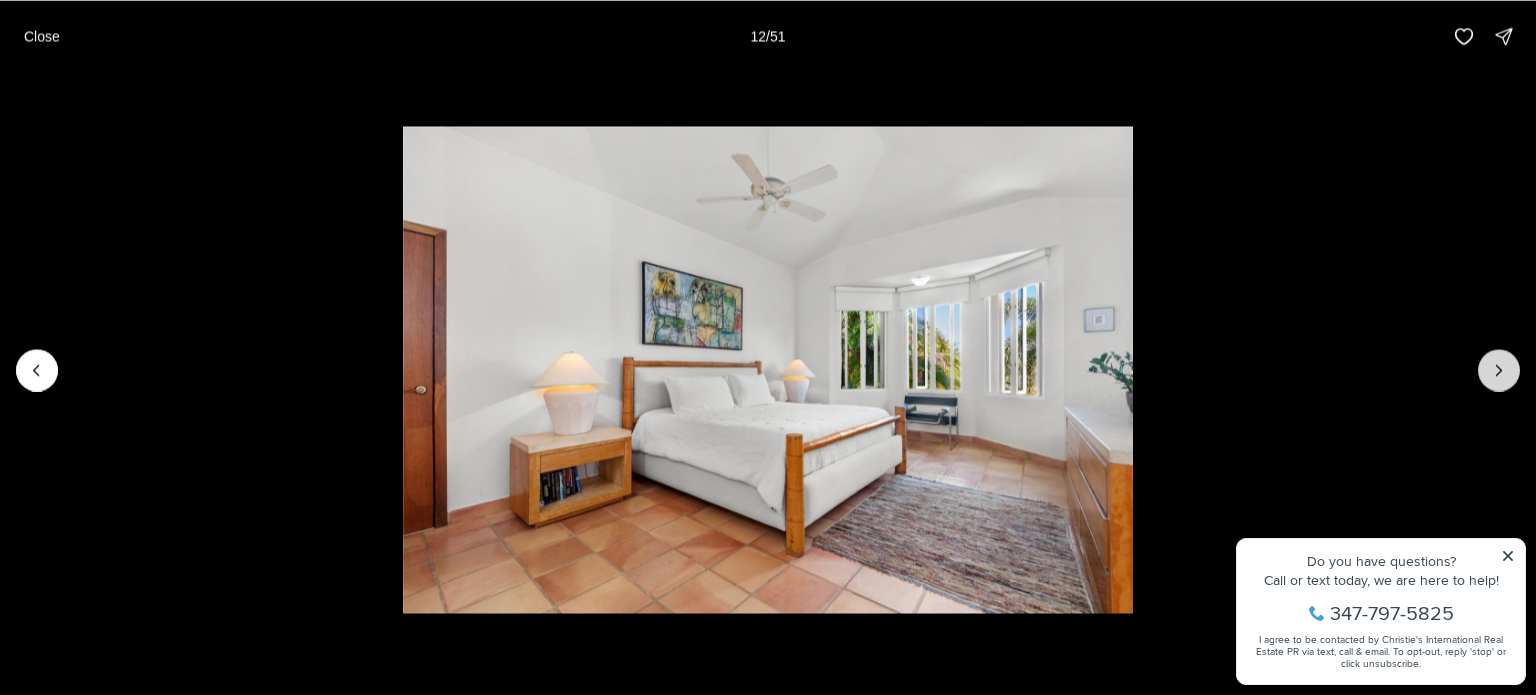 click 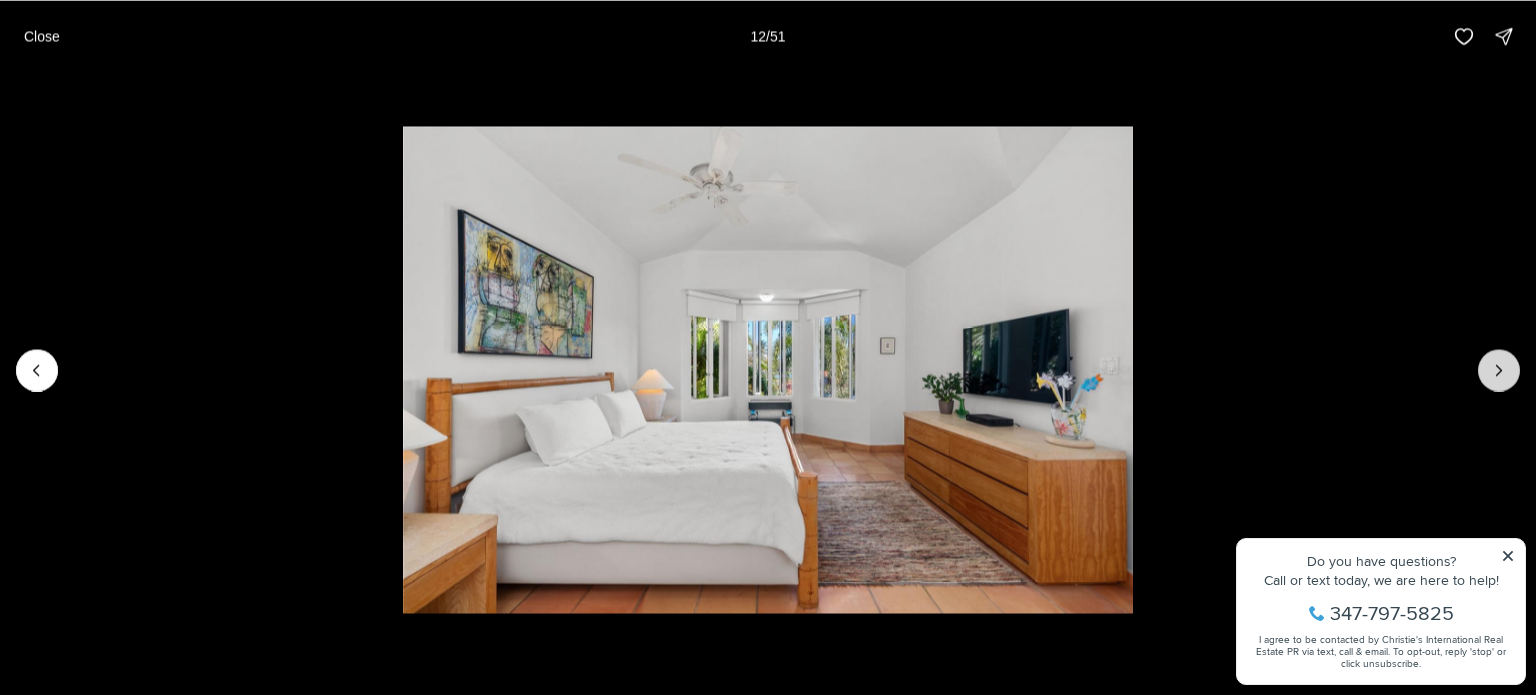 click 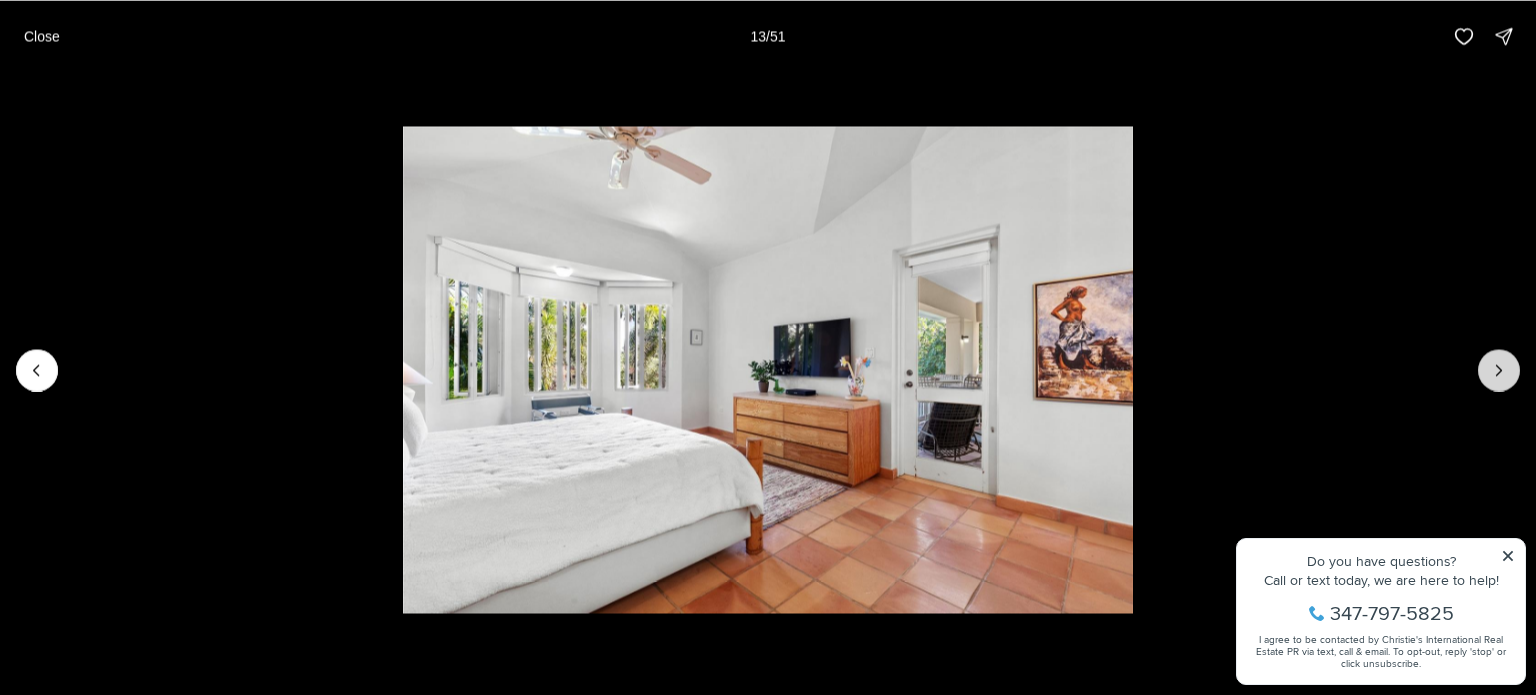 click 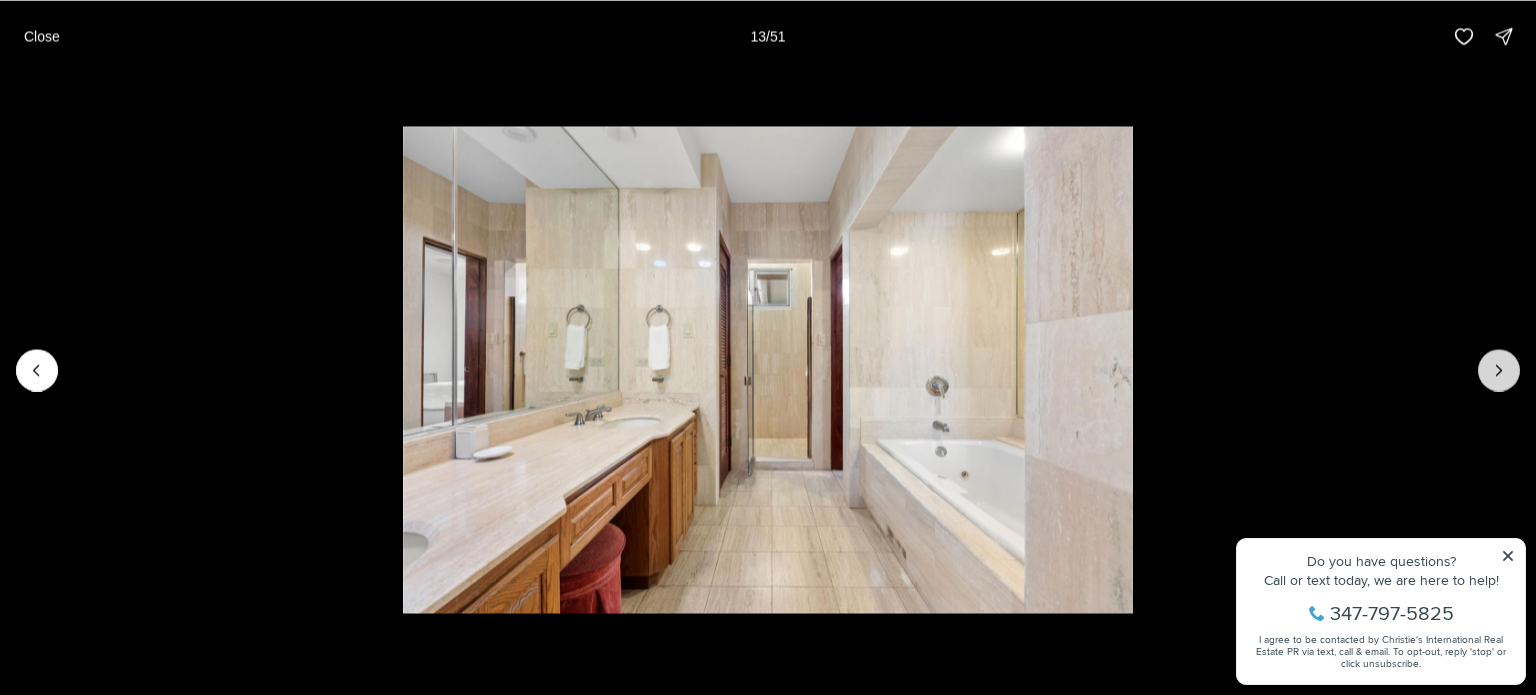 click 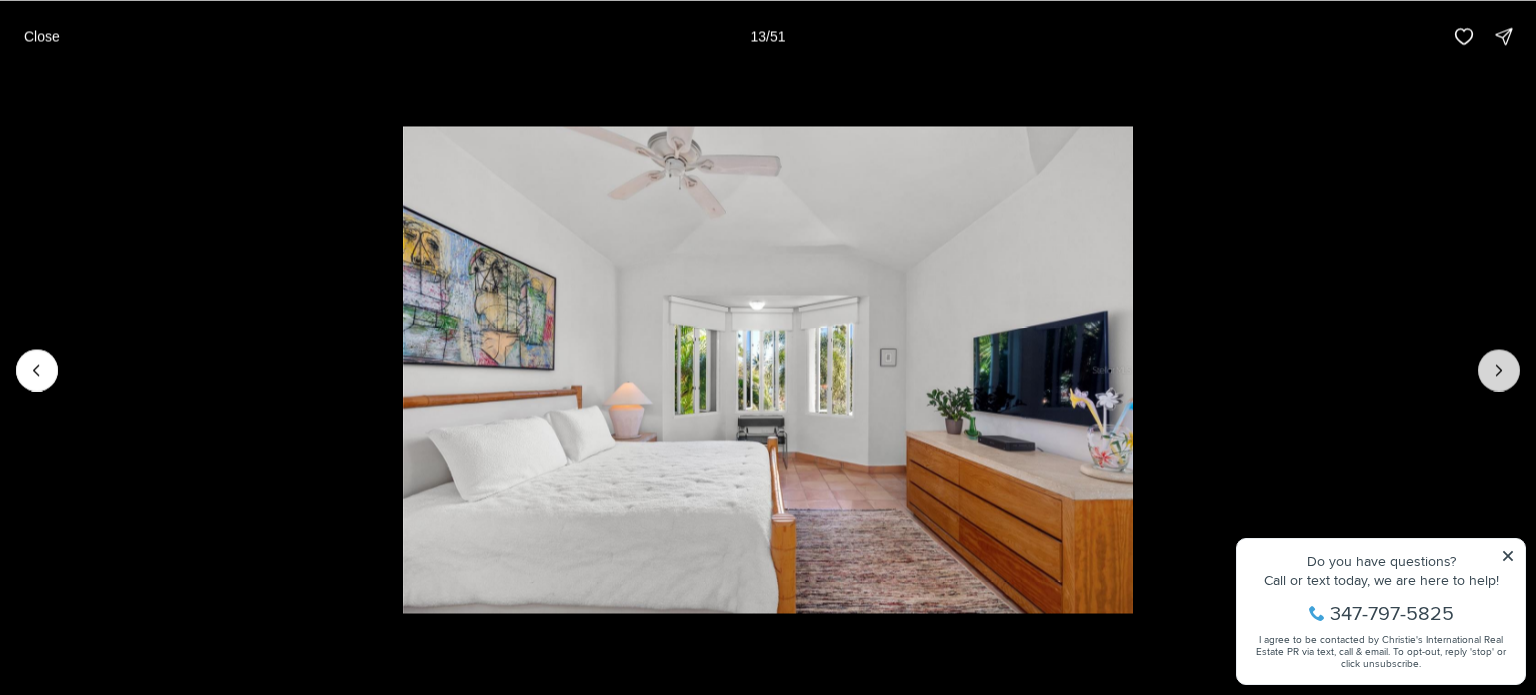 click 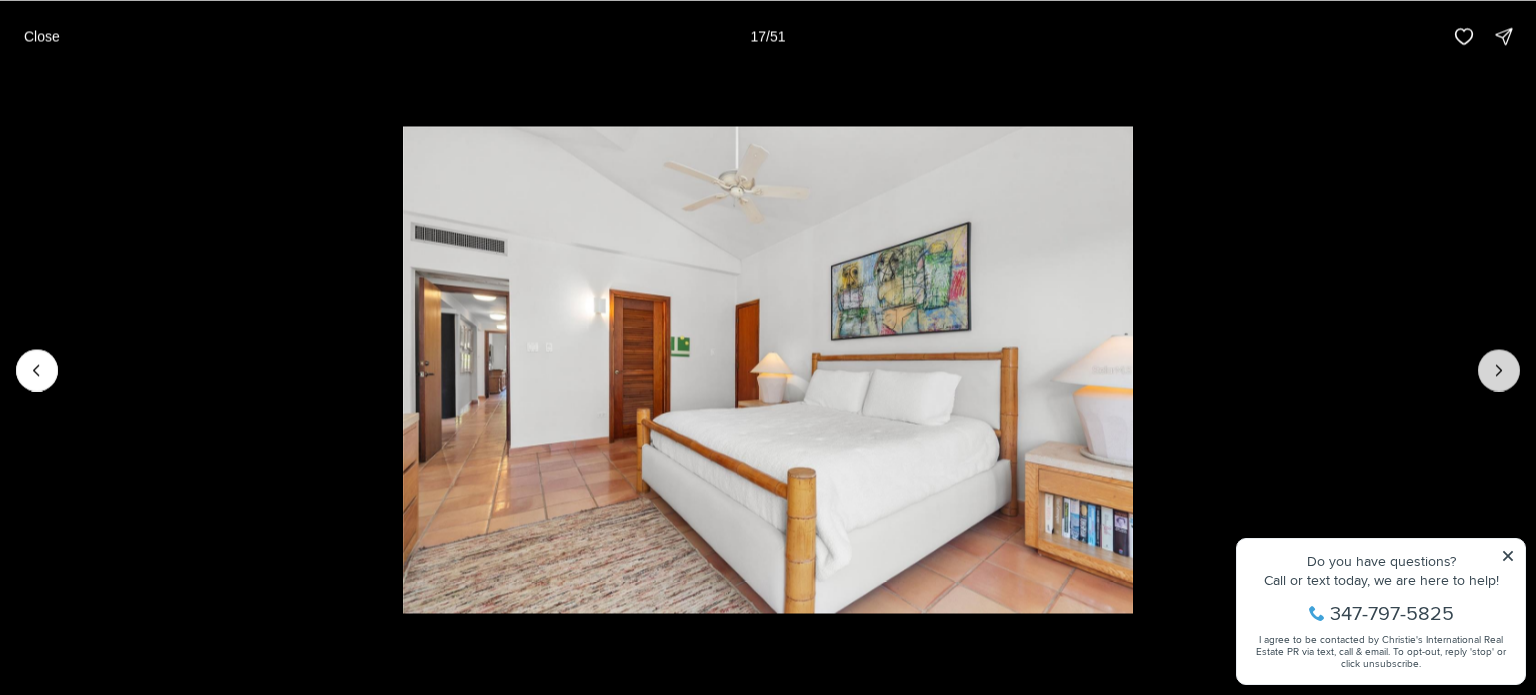 click 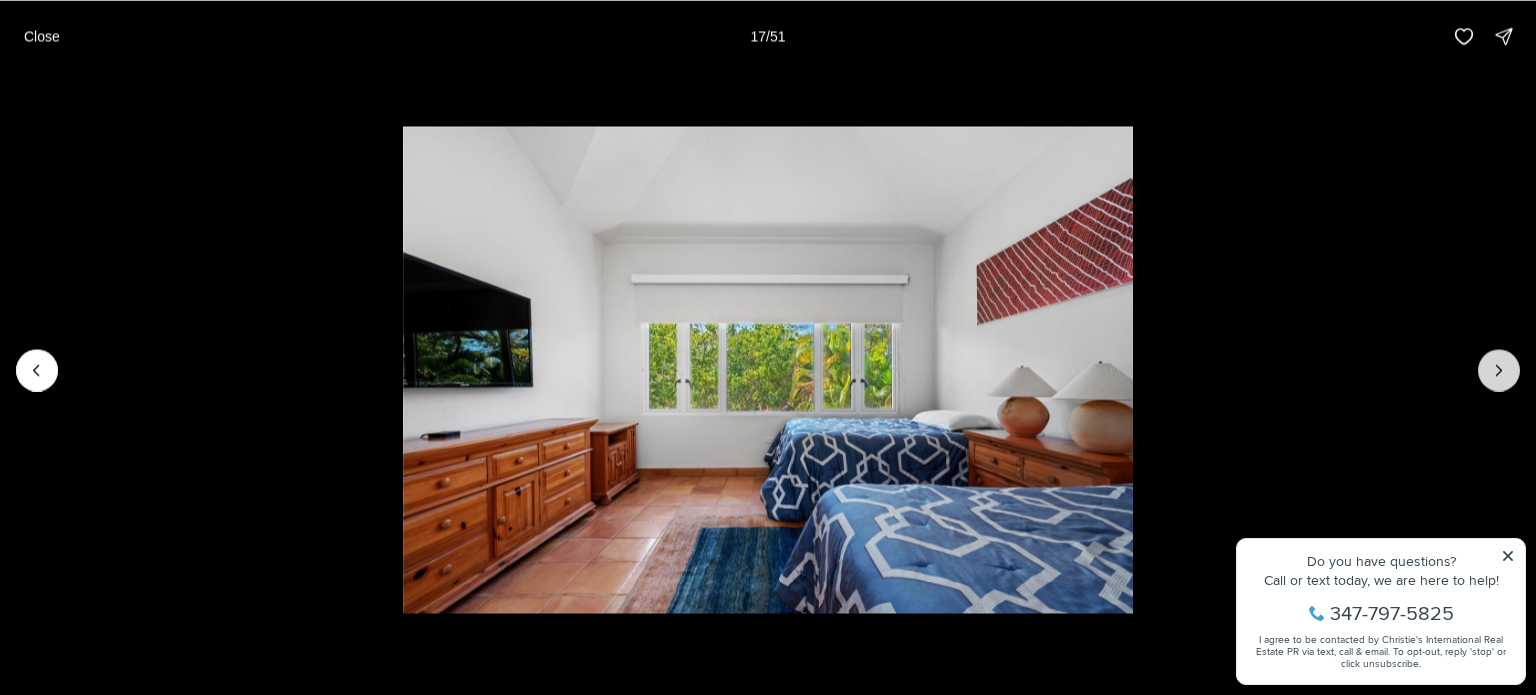 click 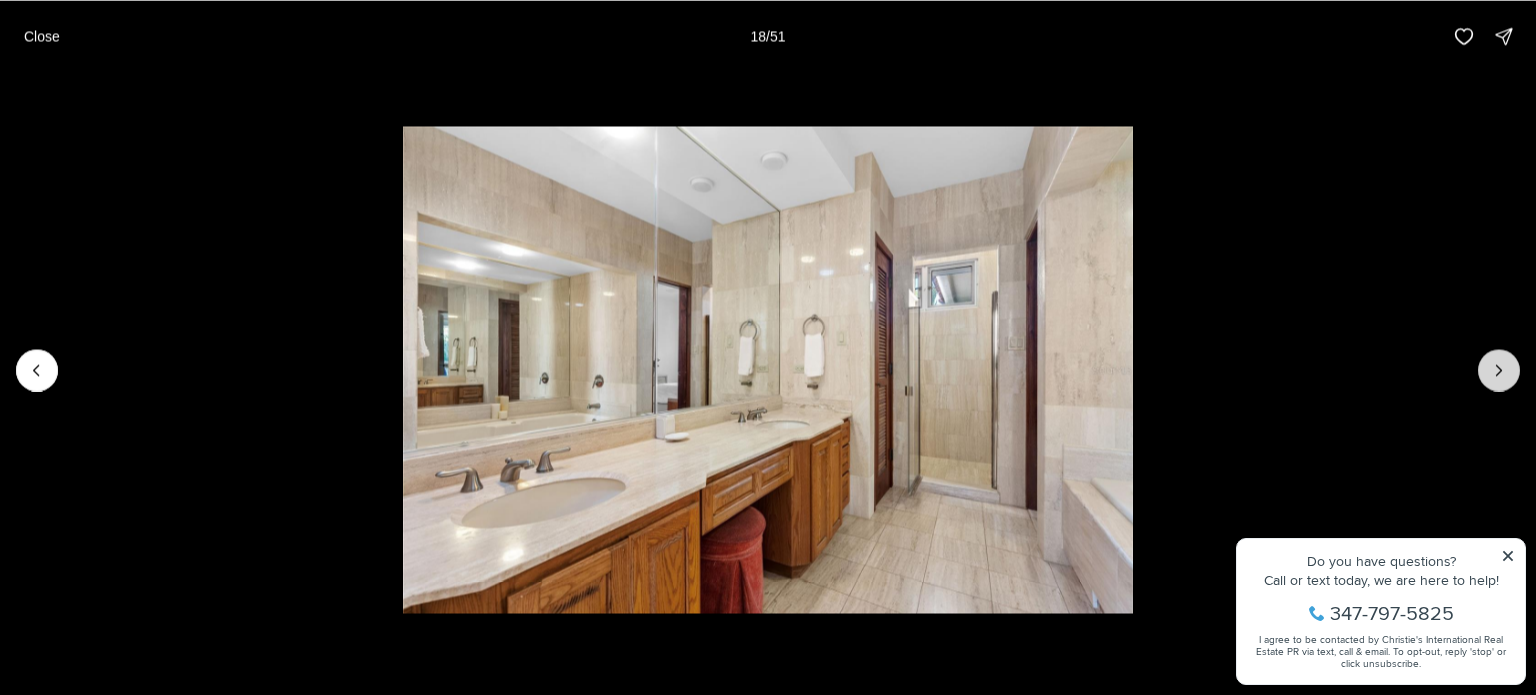 click 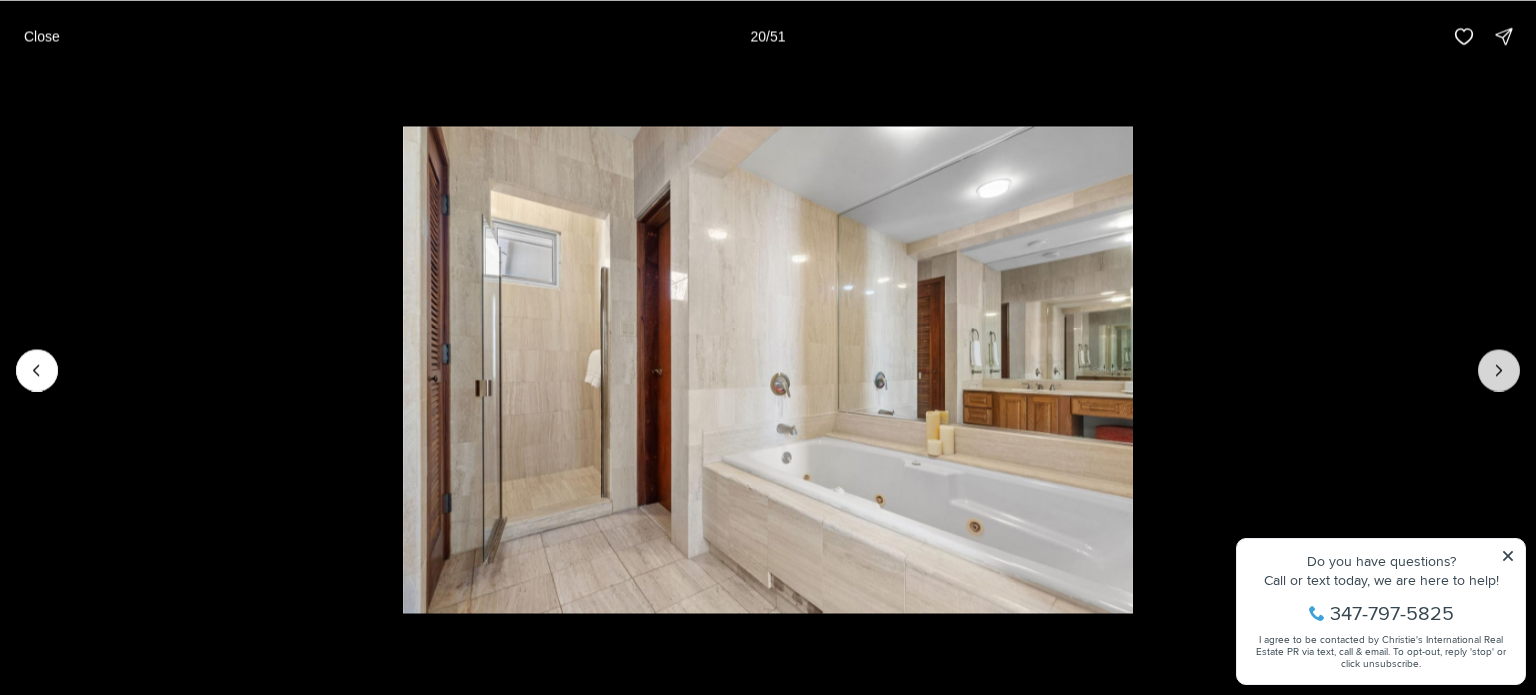 click 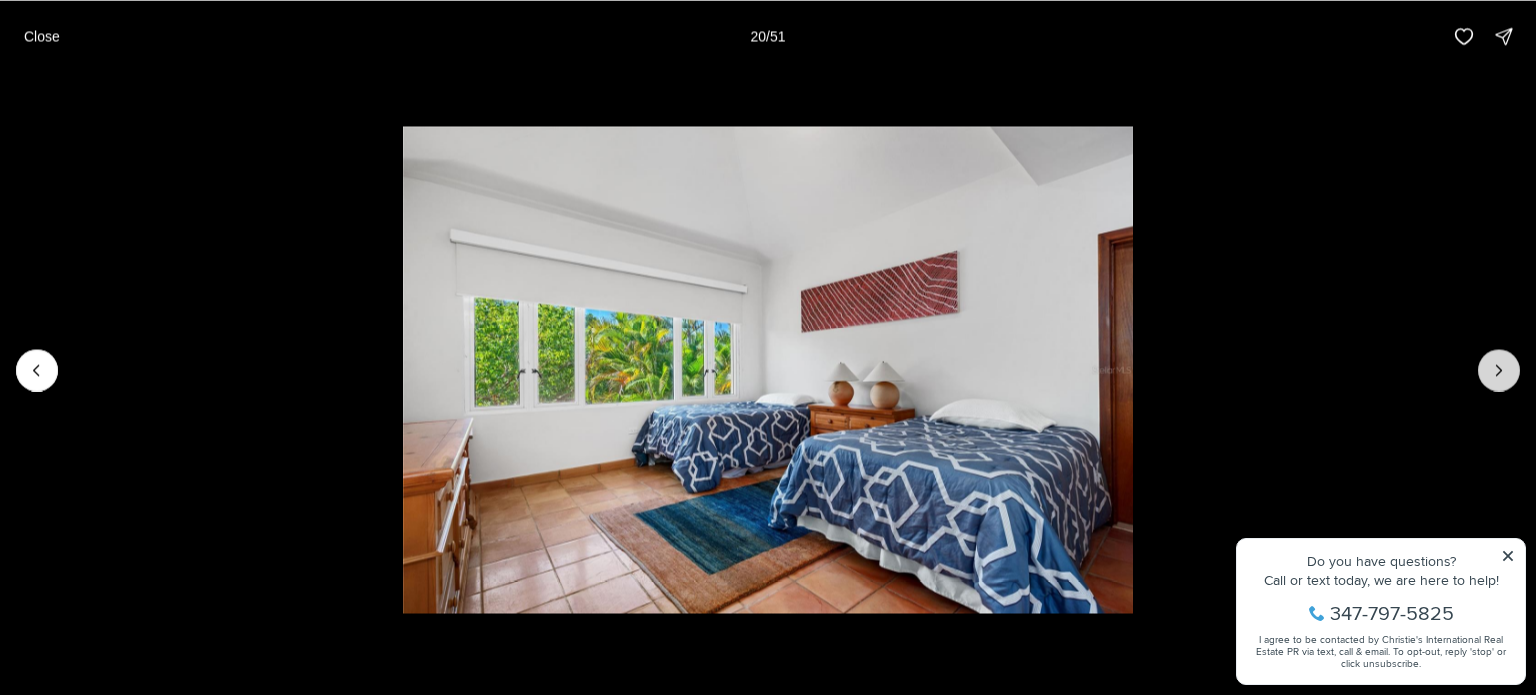 click 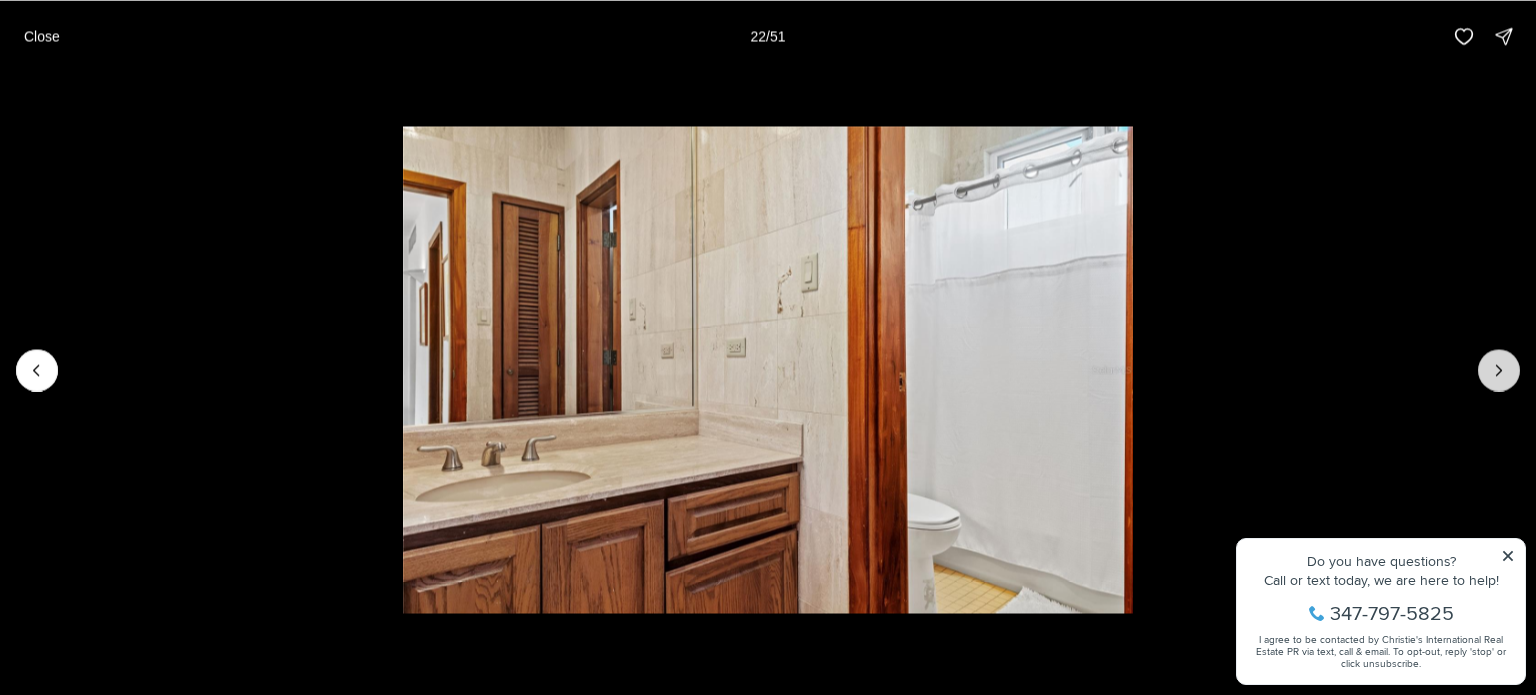 click 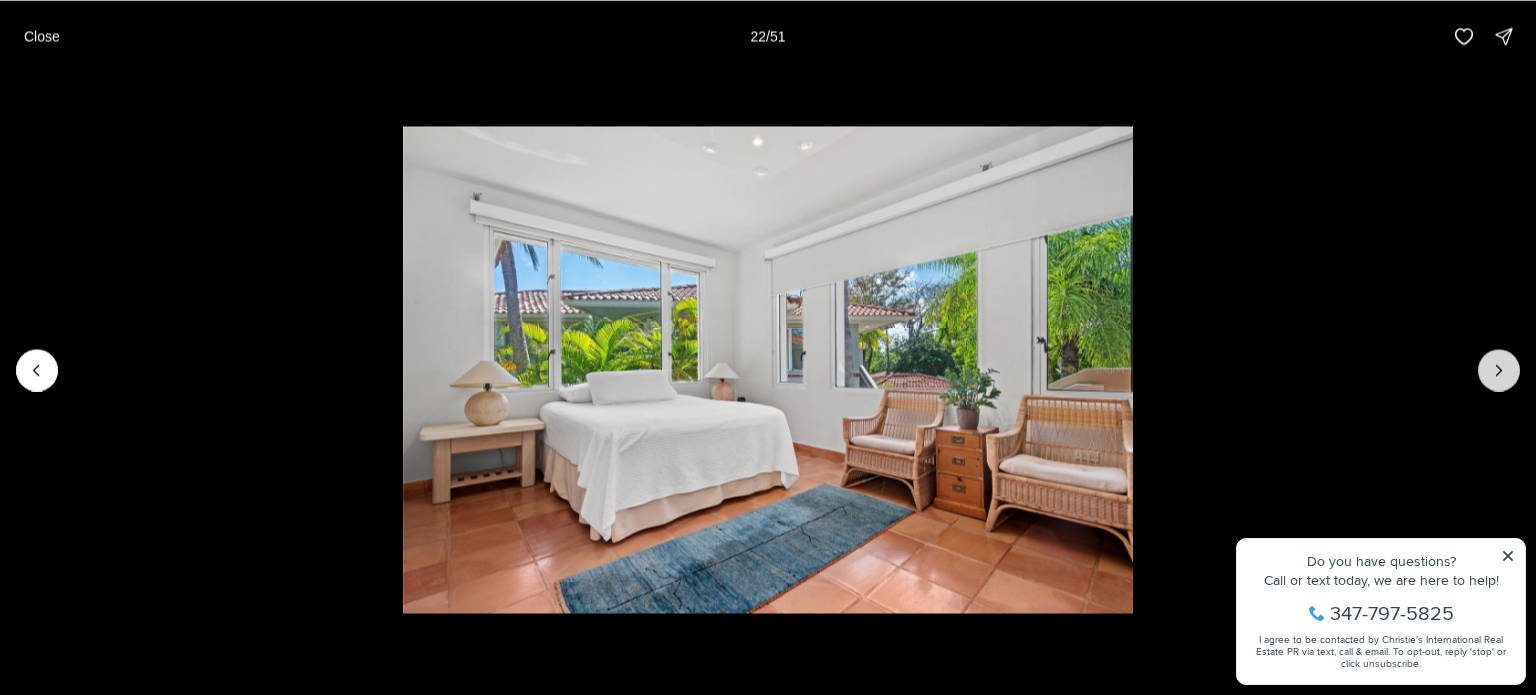 click 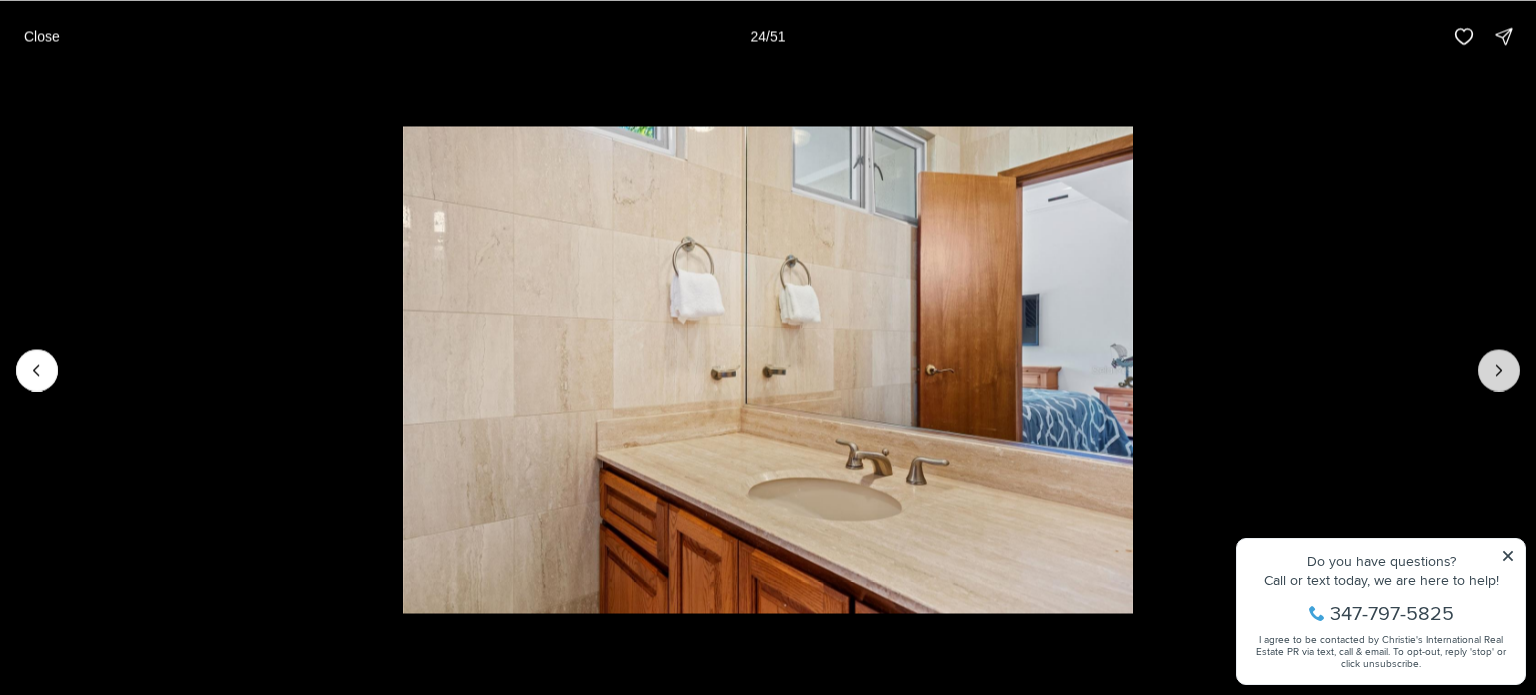 click 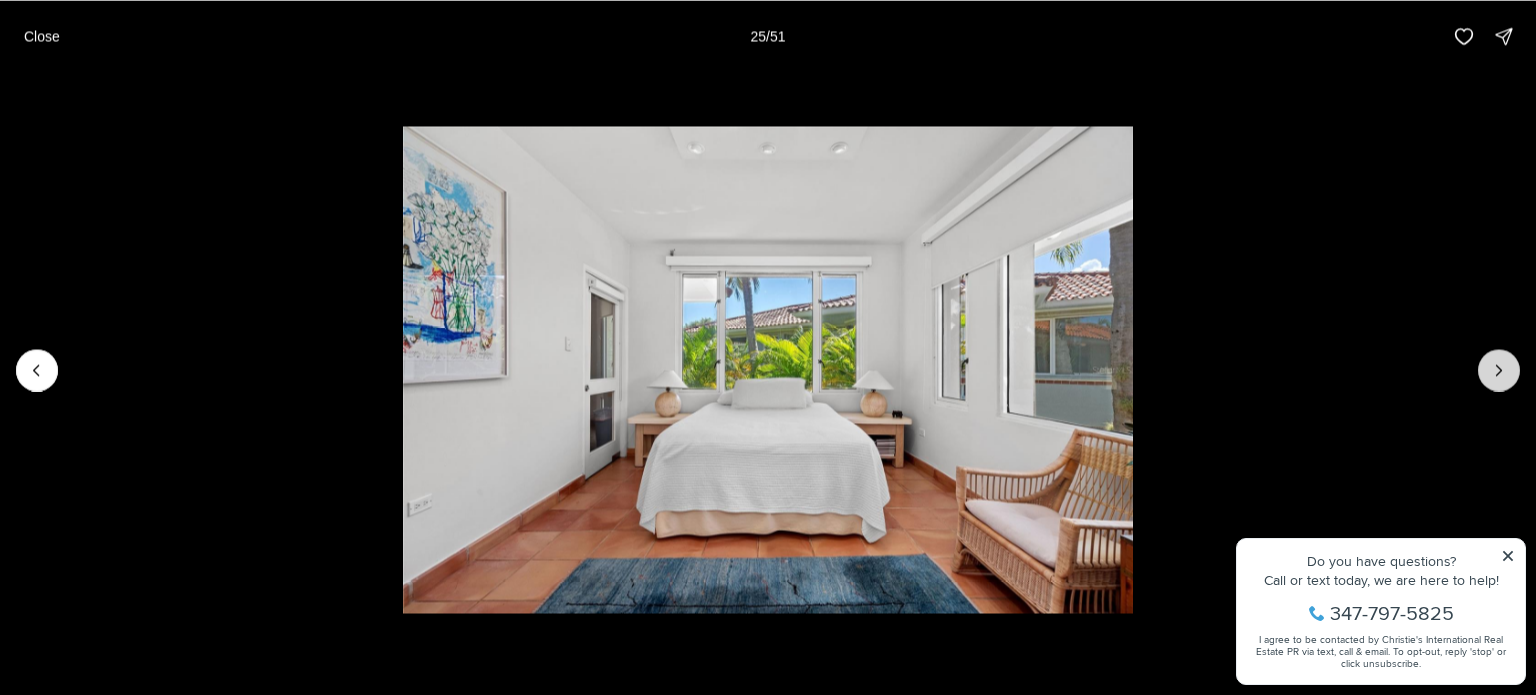 click 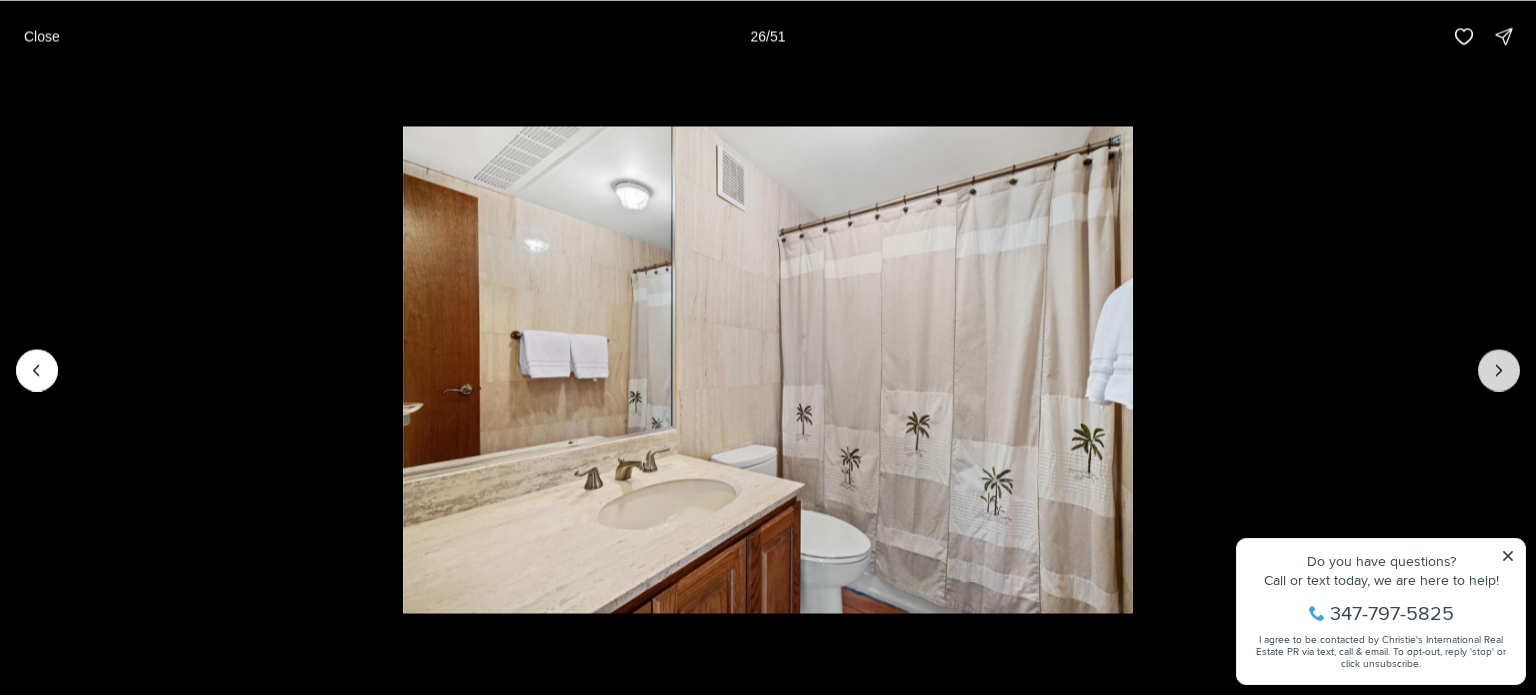 click 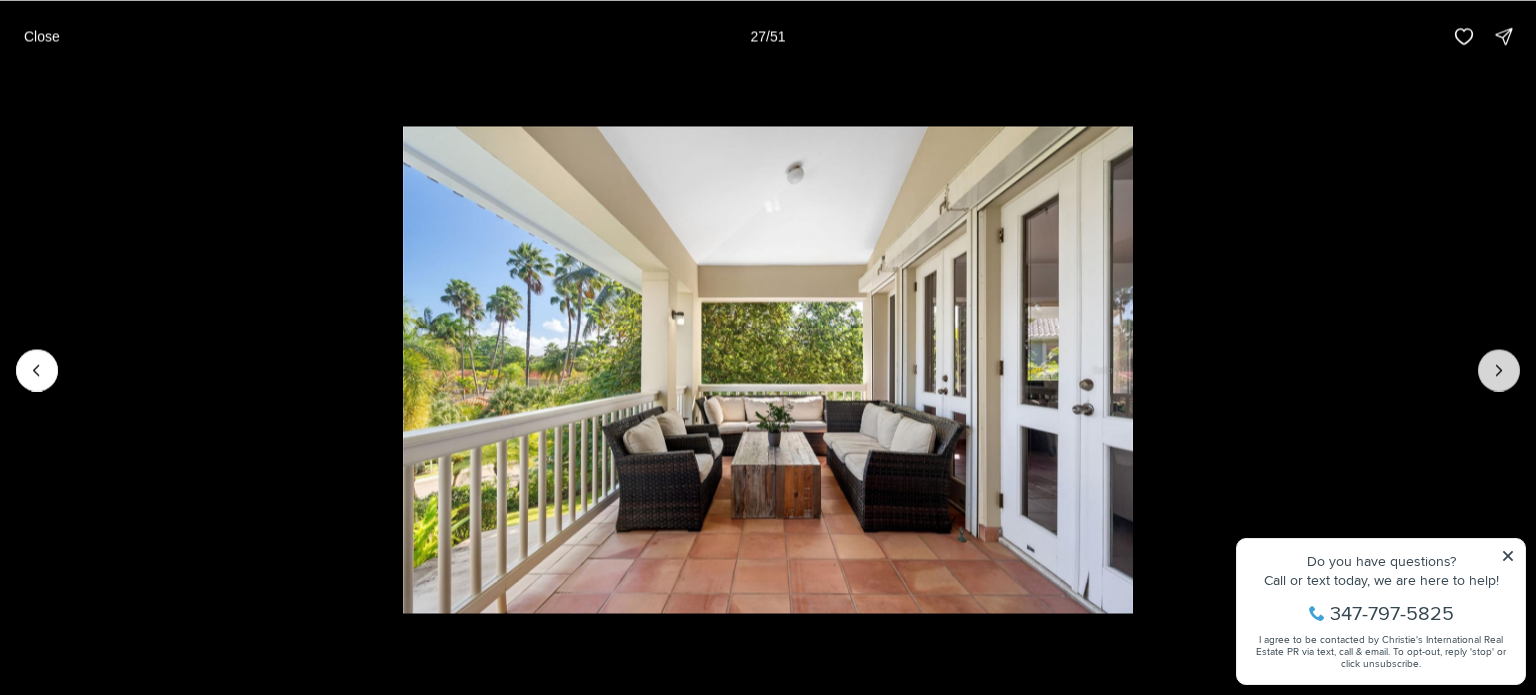 click 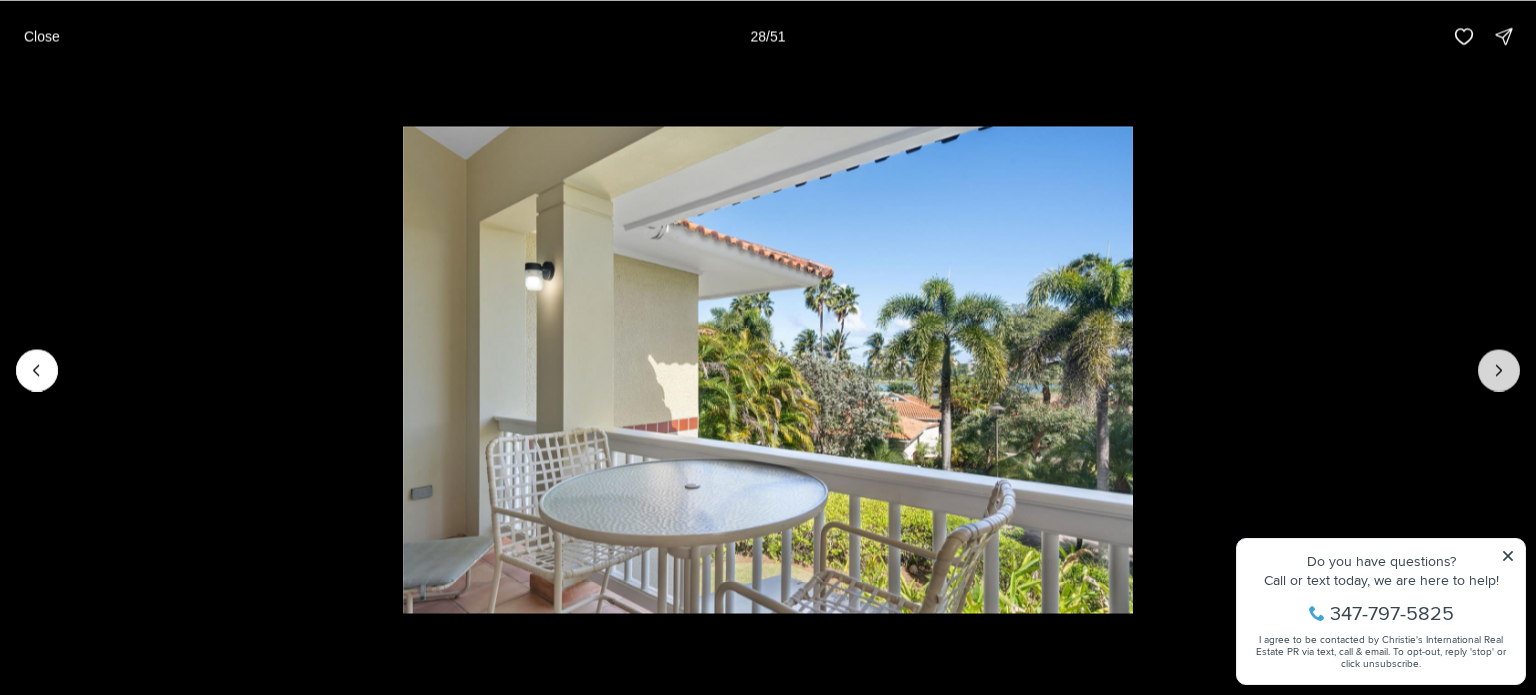 click 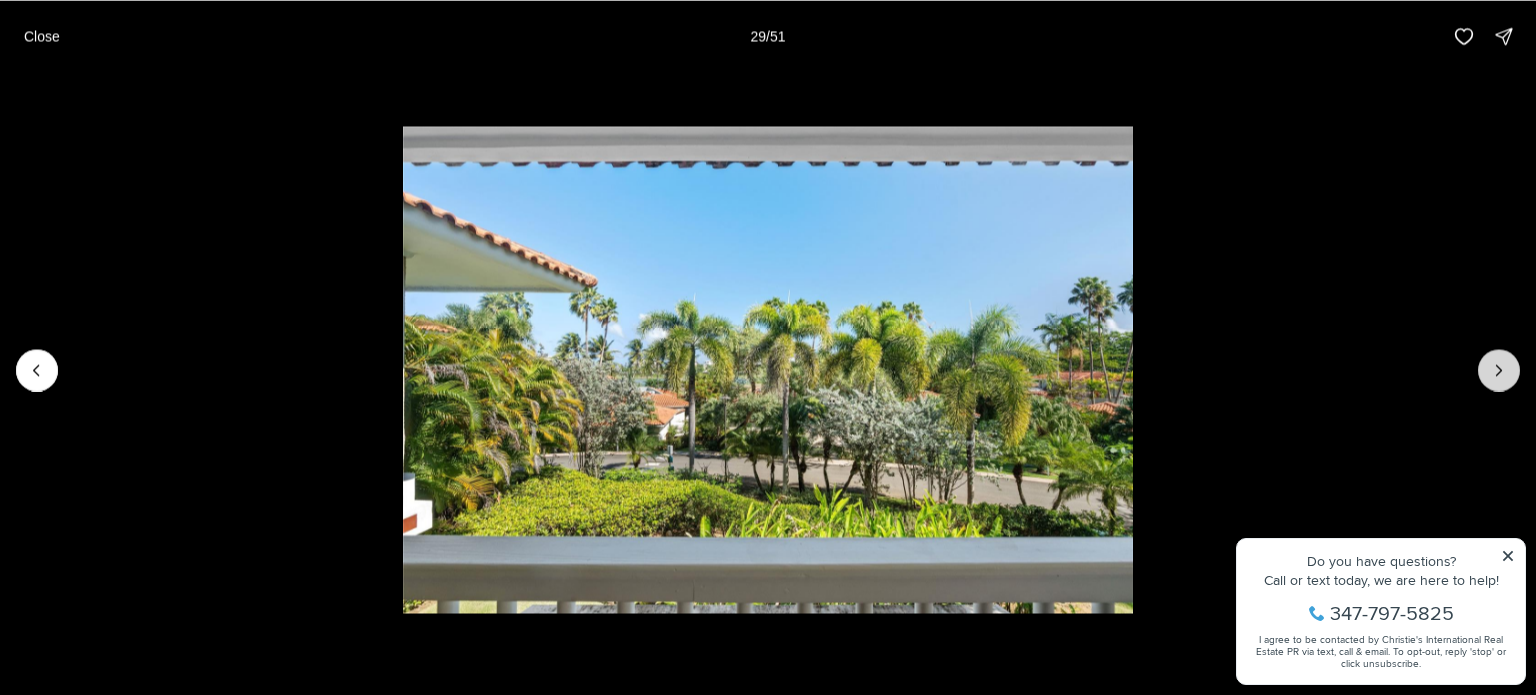 click 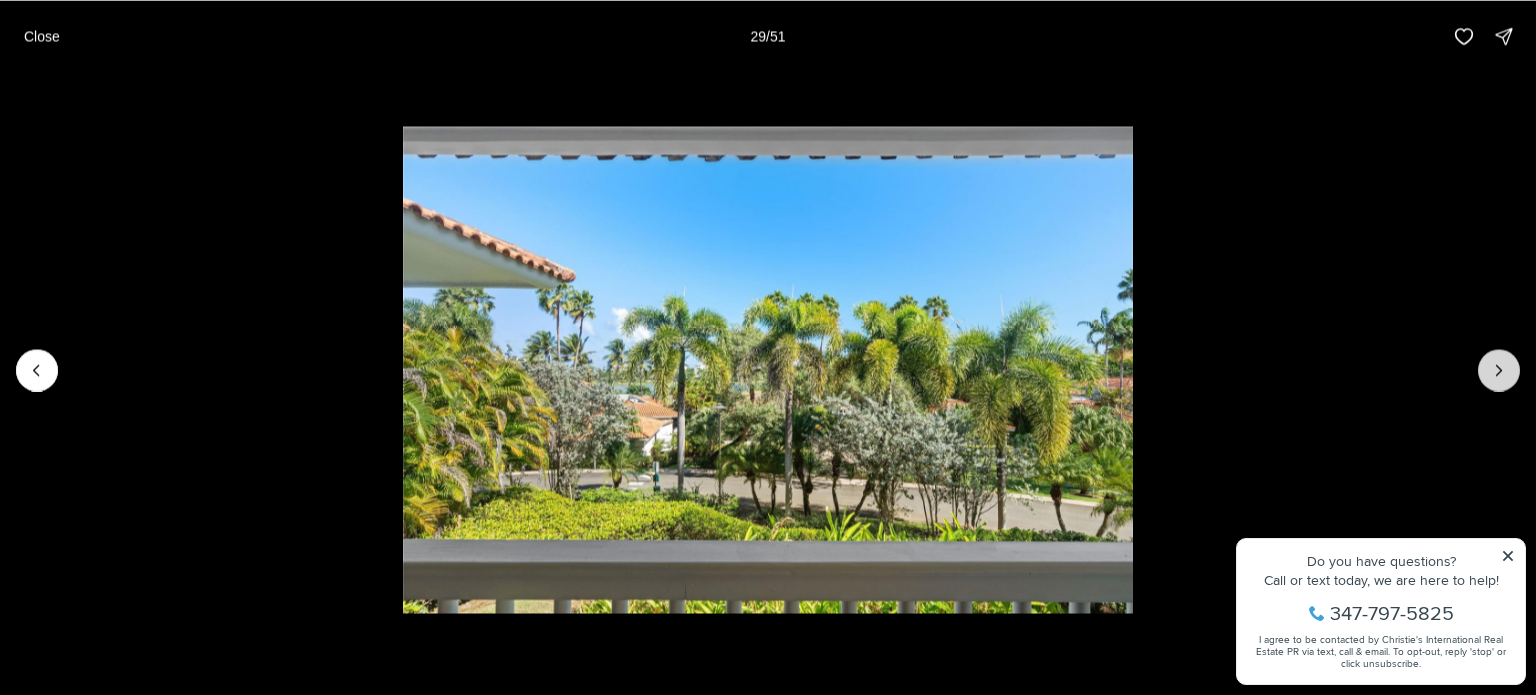 click 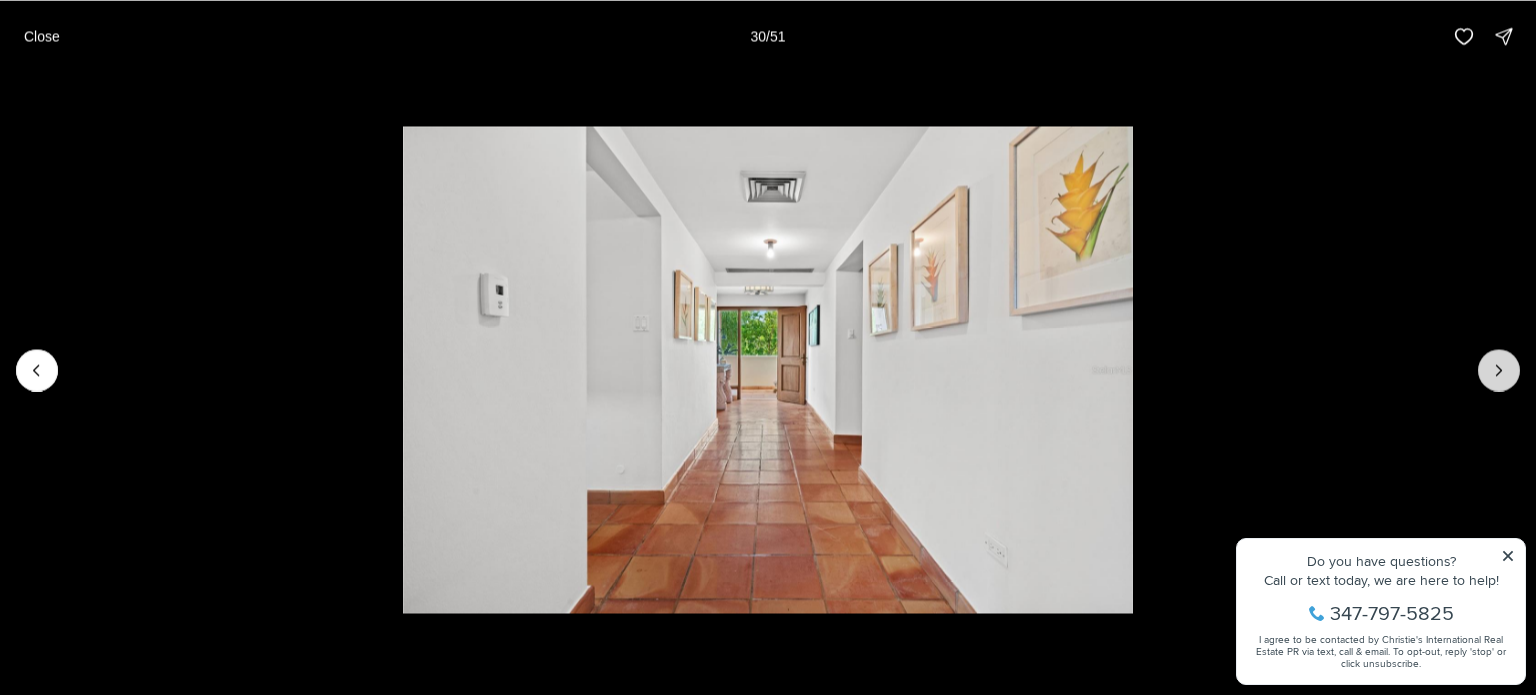 click 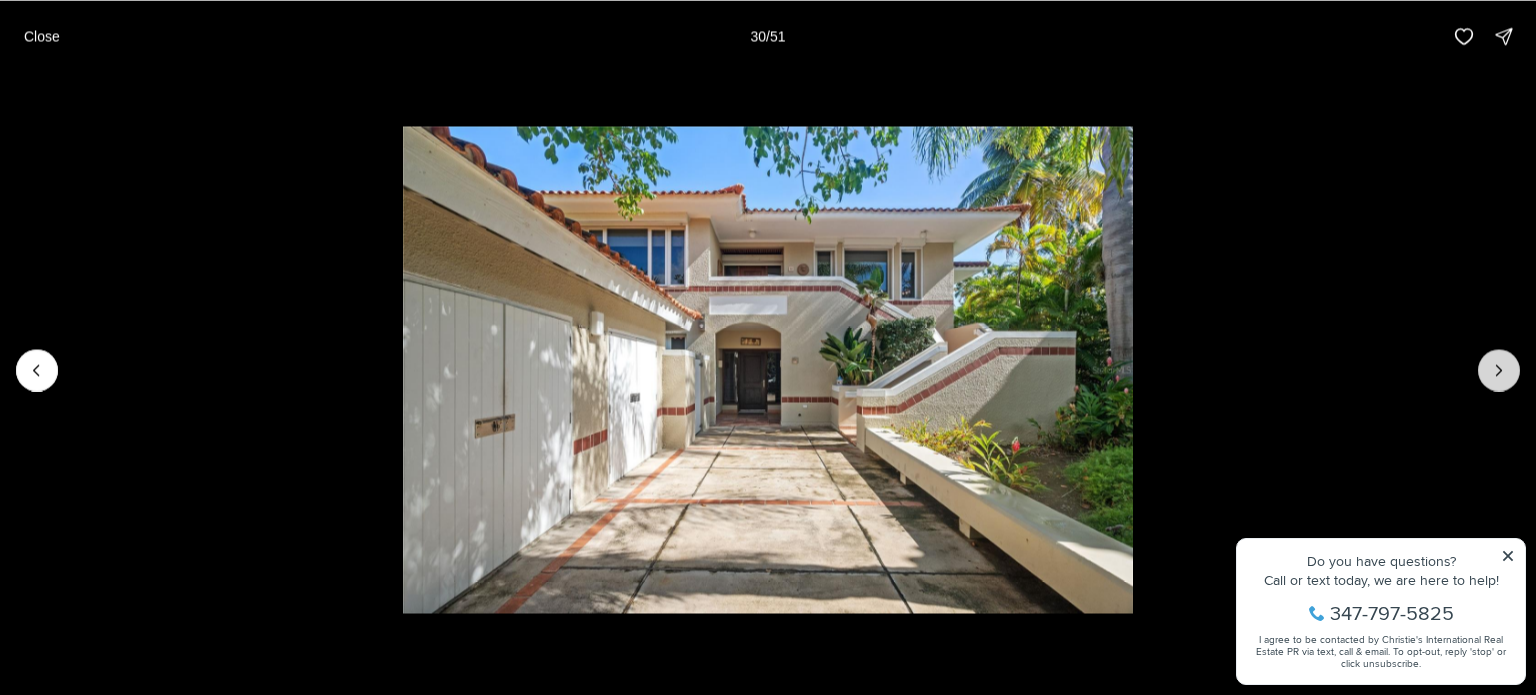 click 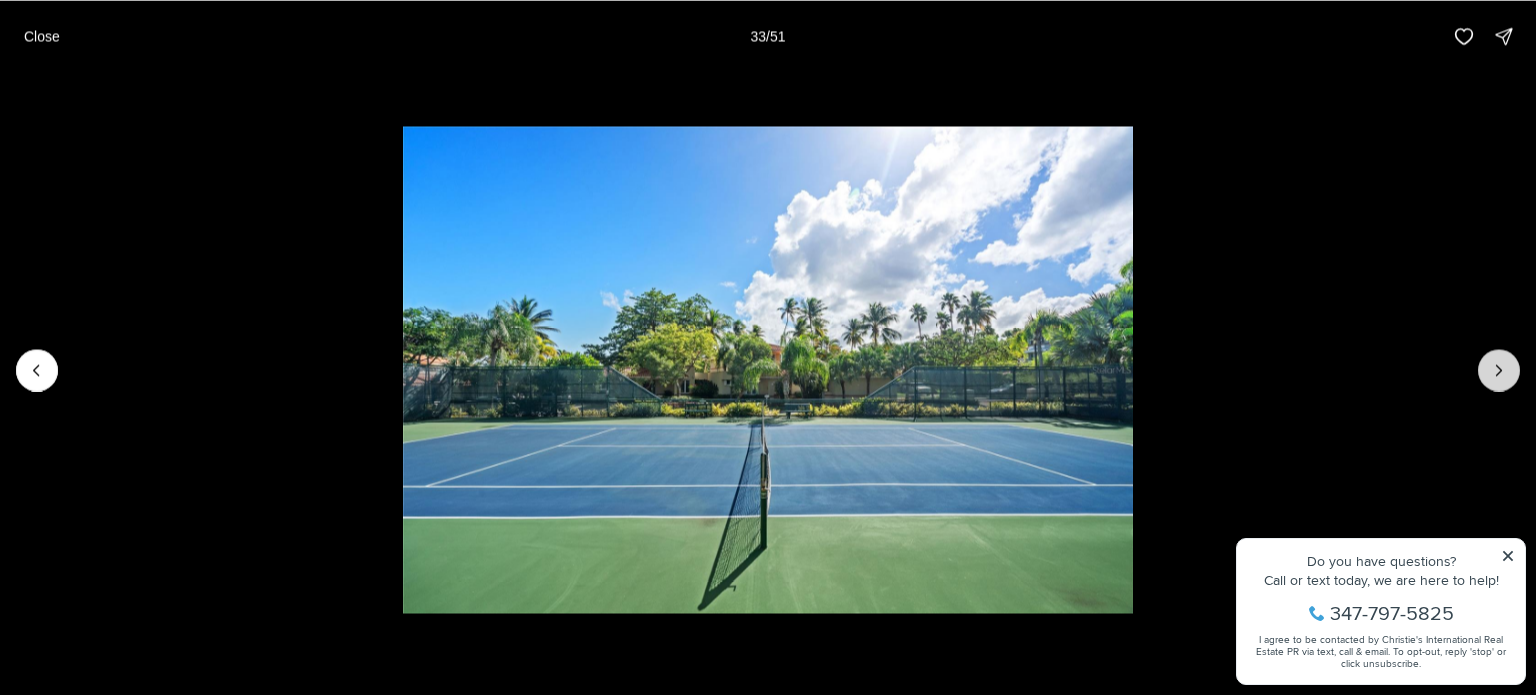 click 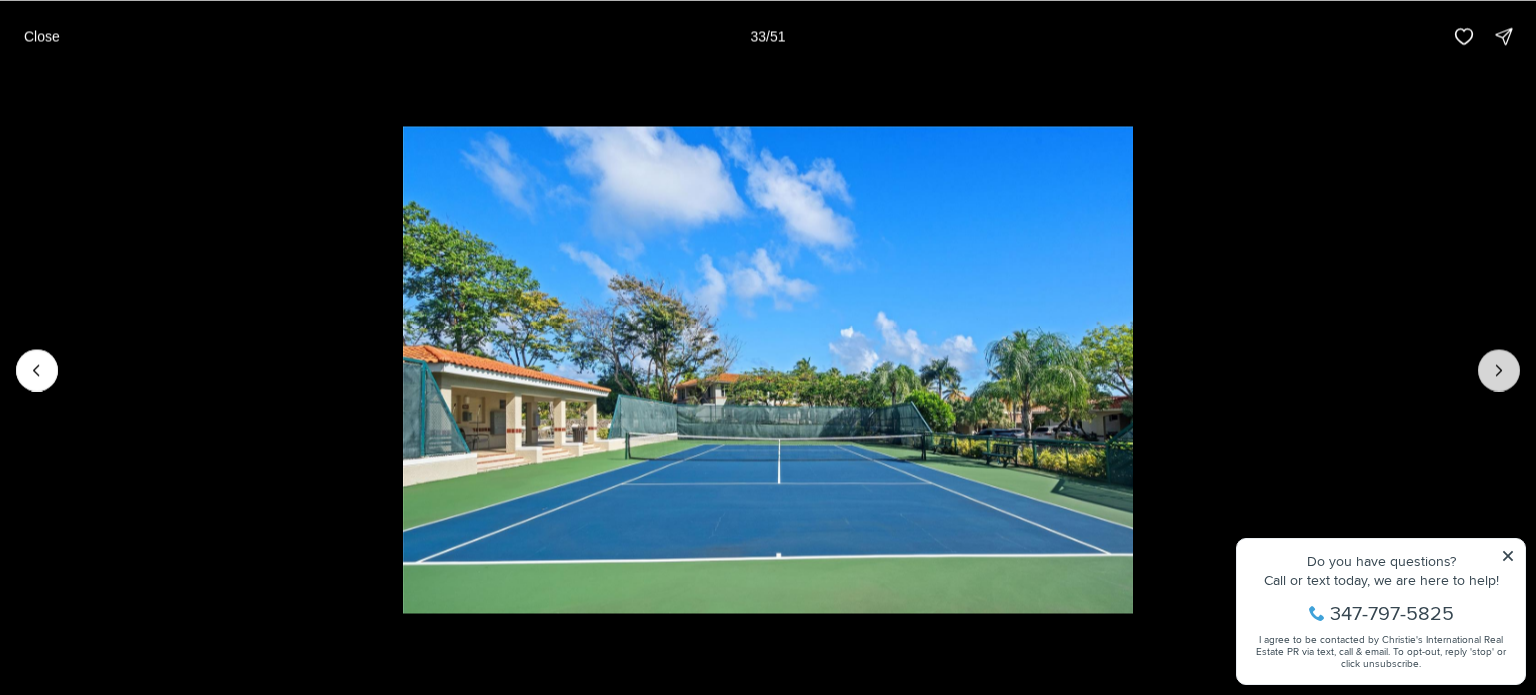 click 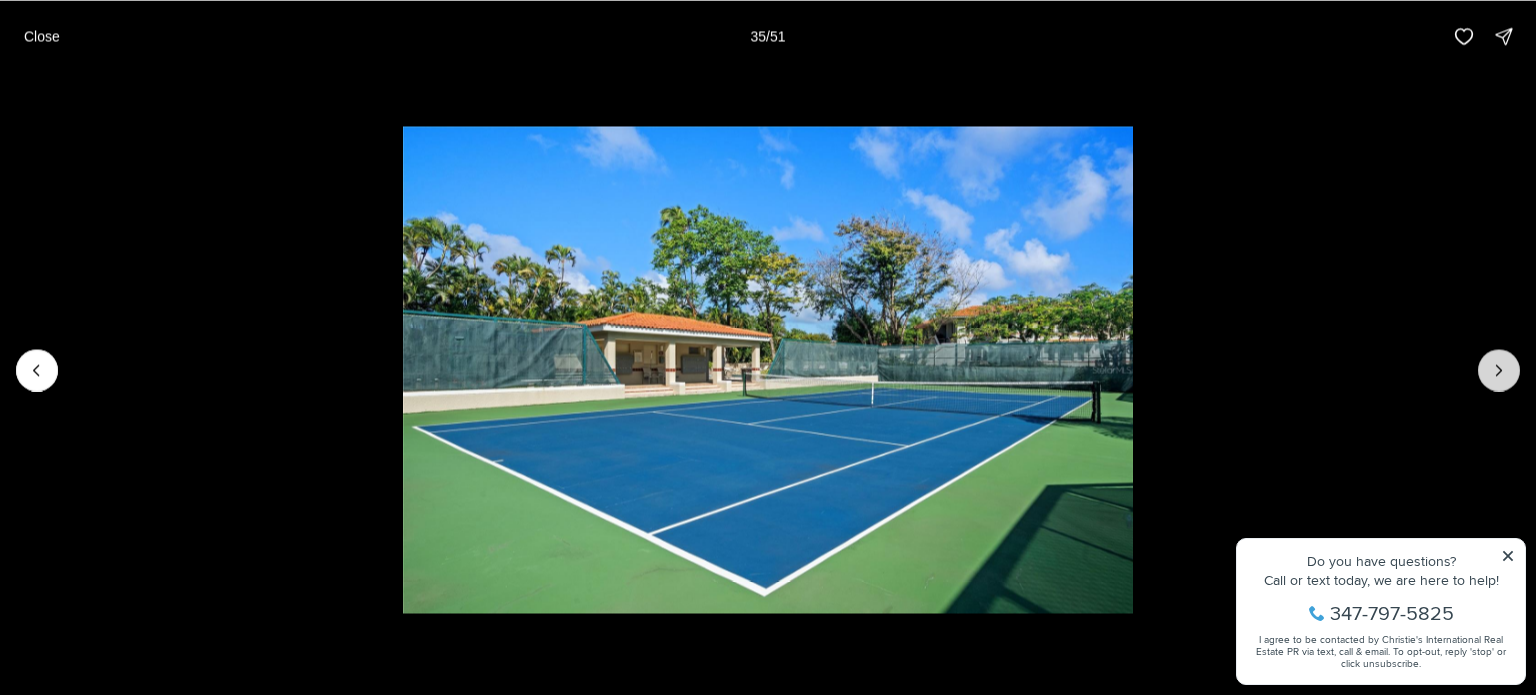 click at bounding box center (1499, 370) 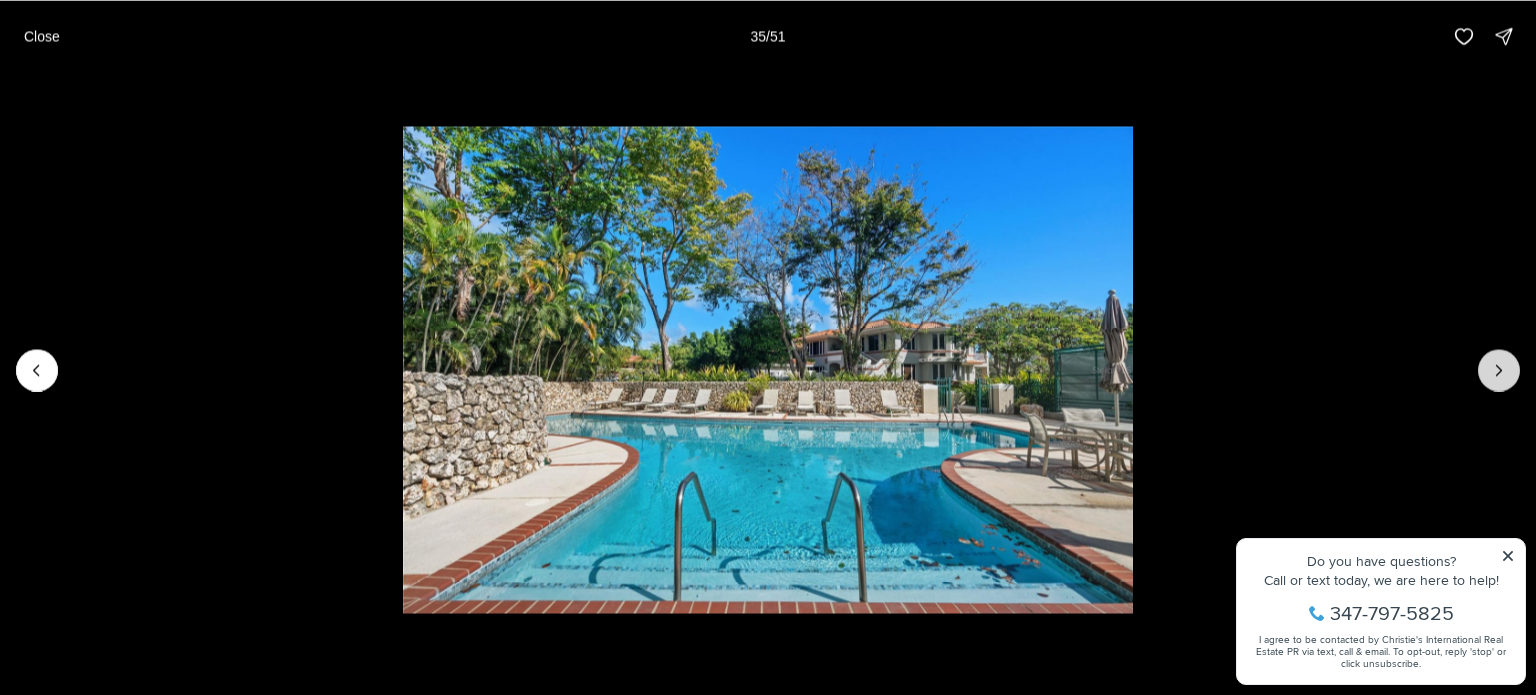 click at bounding box center [1499, 370] 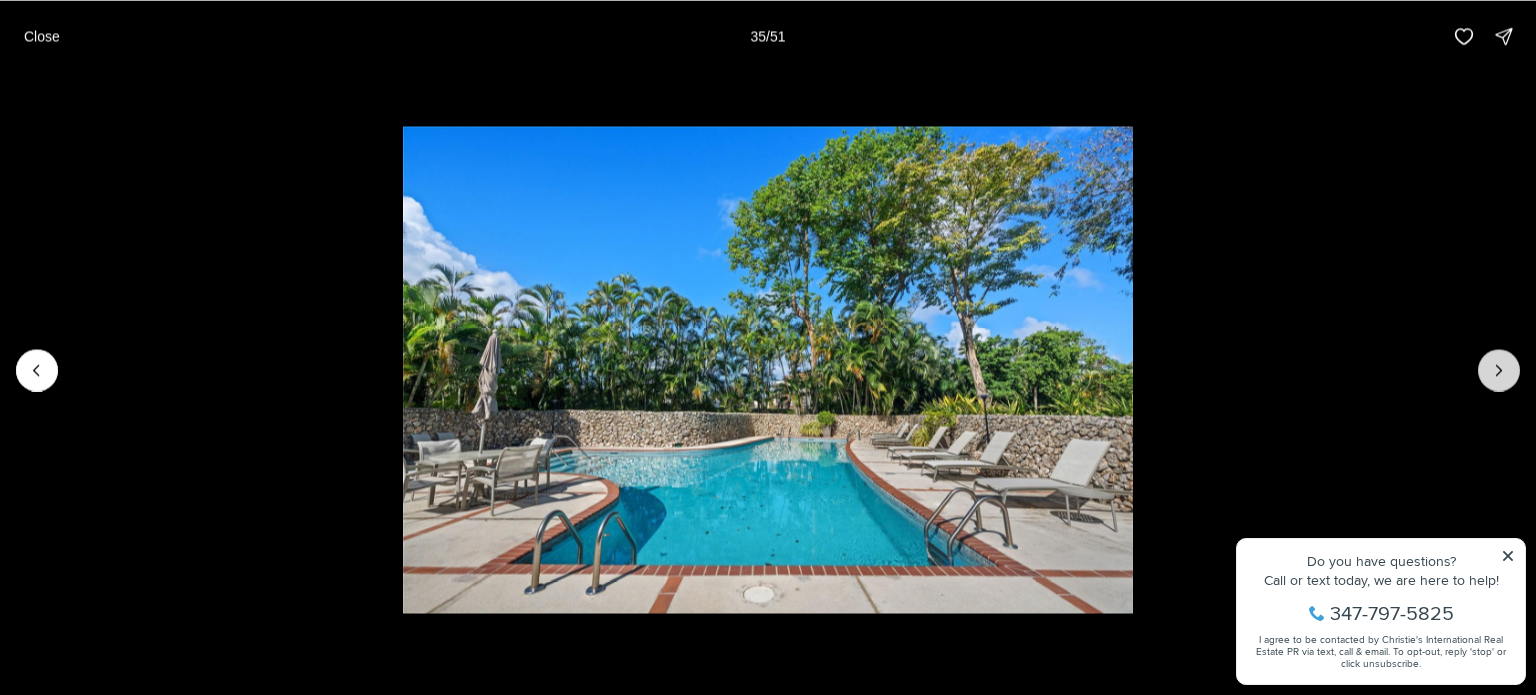 click at bounding box center [1499, 370] 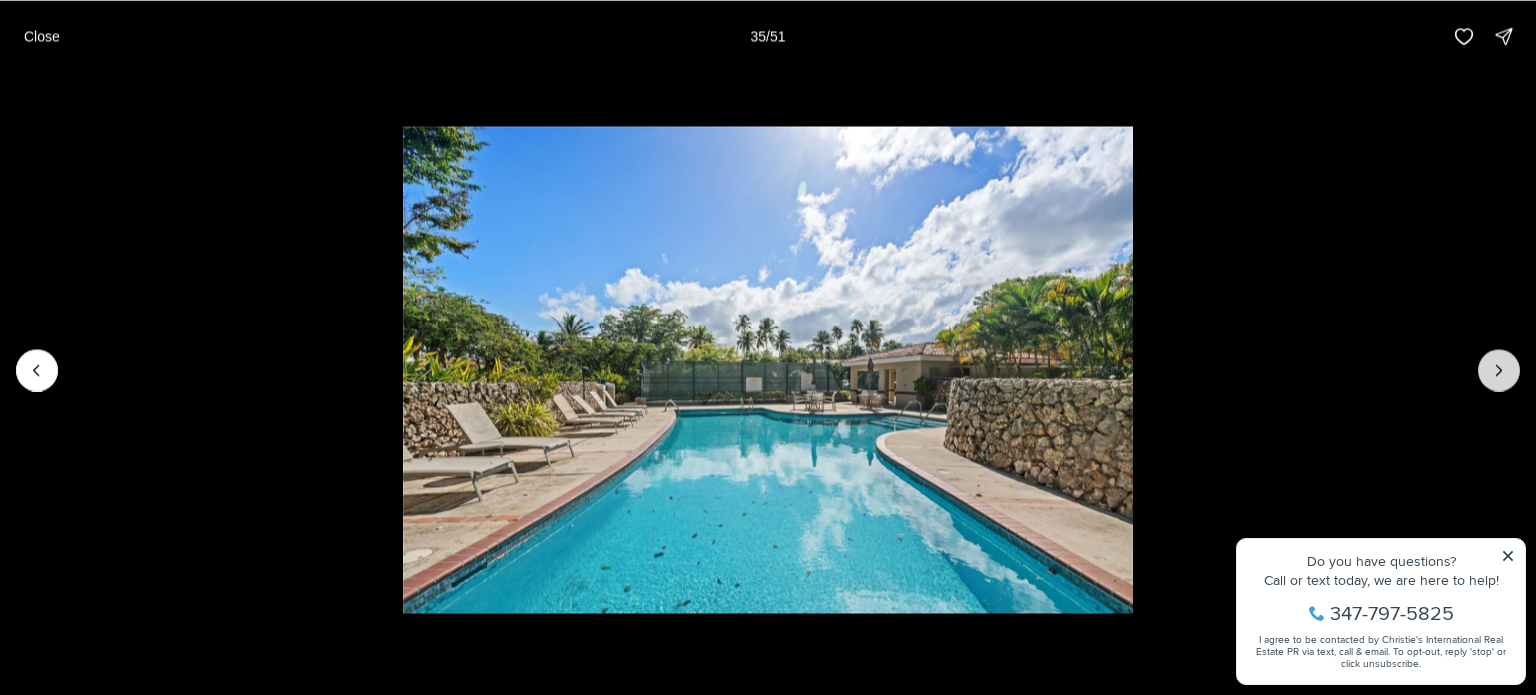 click at bounding box center (1499, 370) 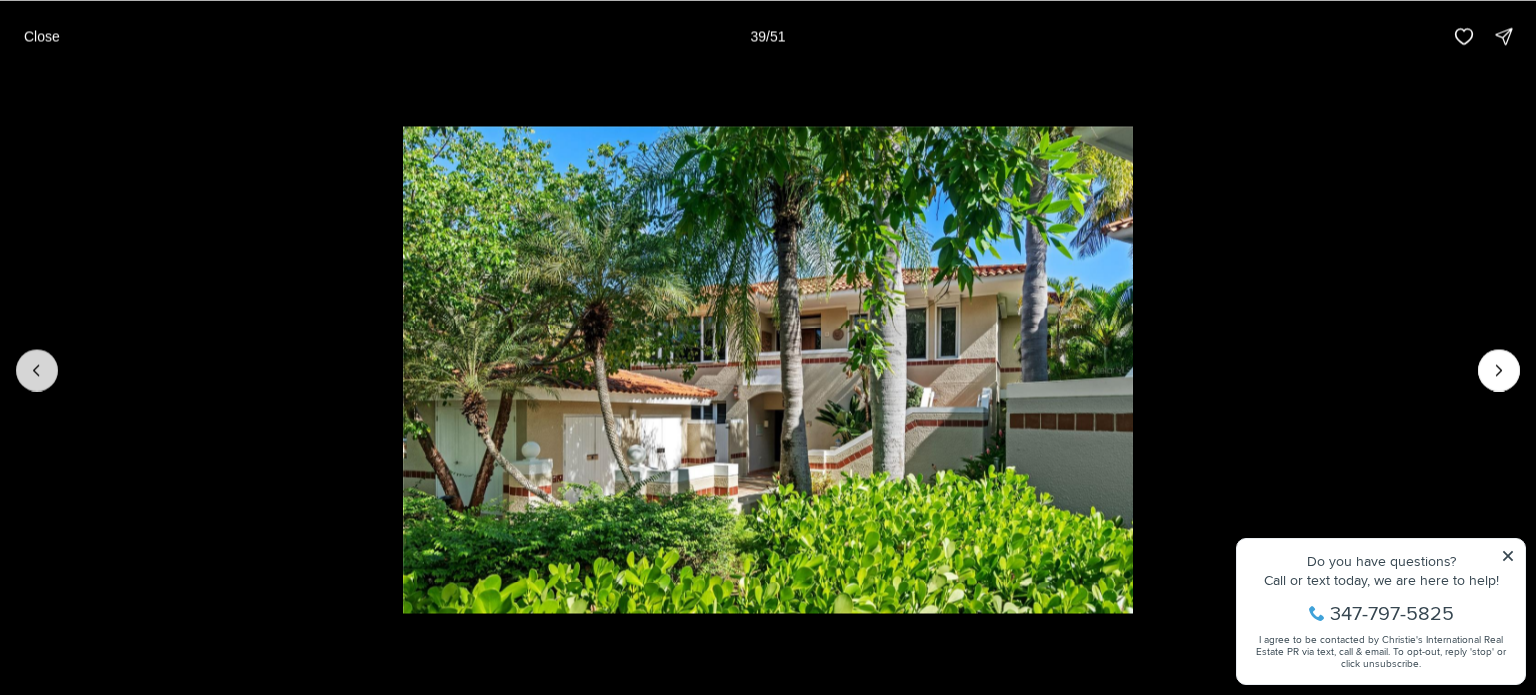 click at bounding box center (37, 370) 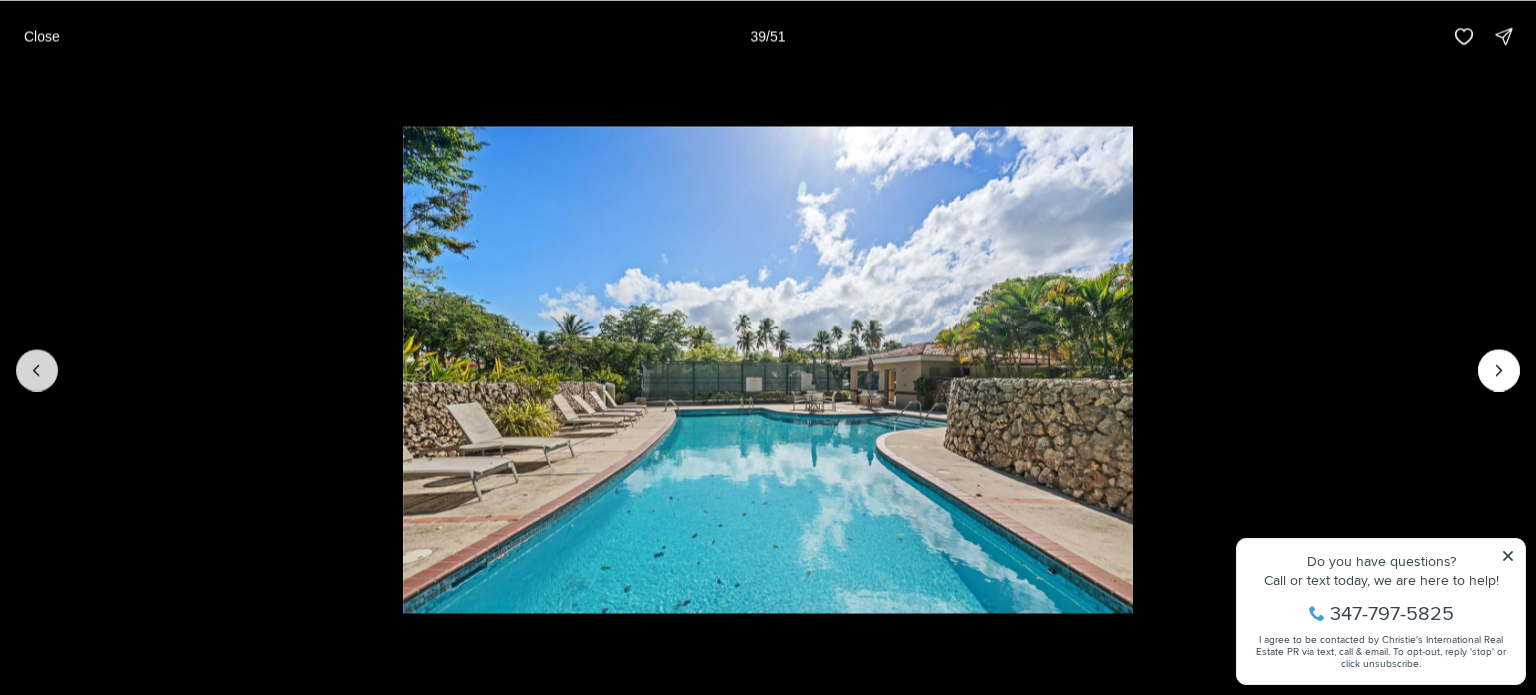 click at bounding box center (37, 370) 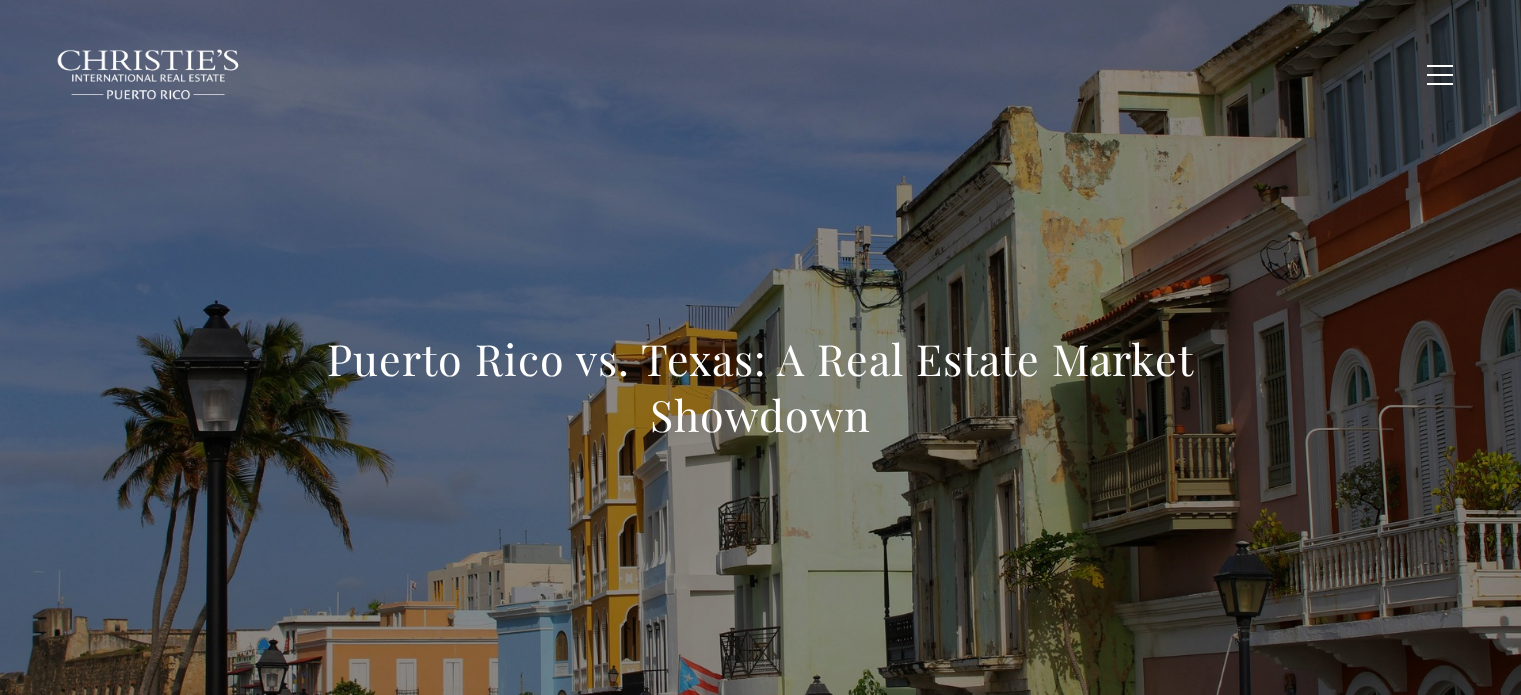 scroll, scrollTop: 0, scrollLeft: 0, axis: both 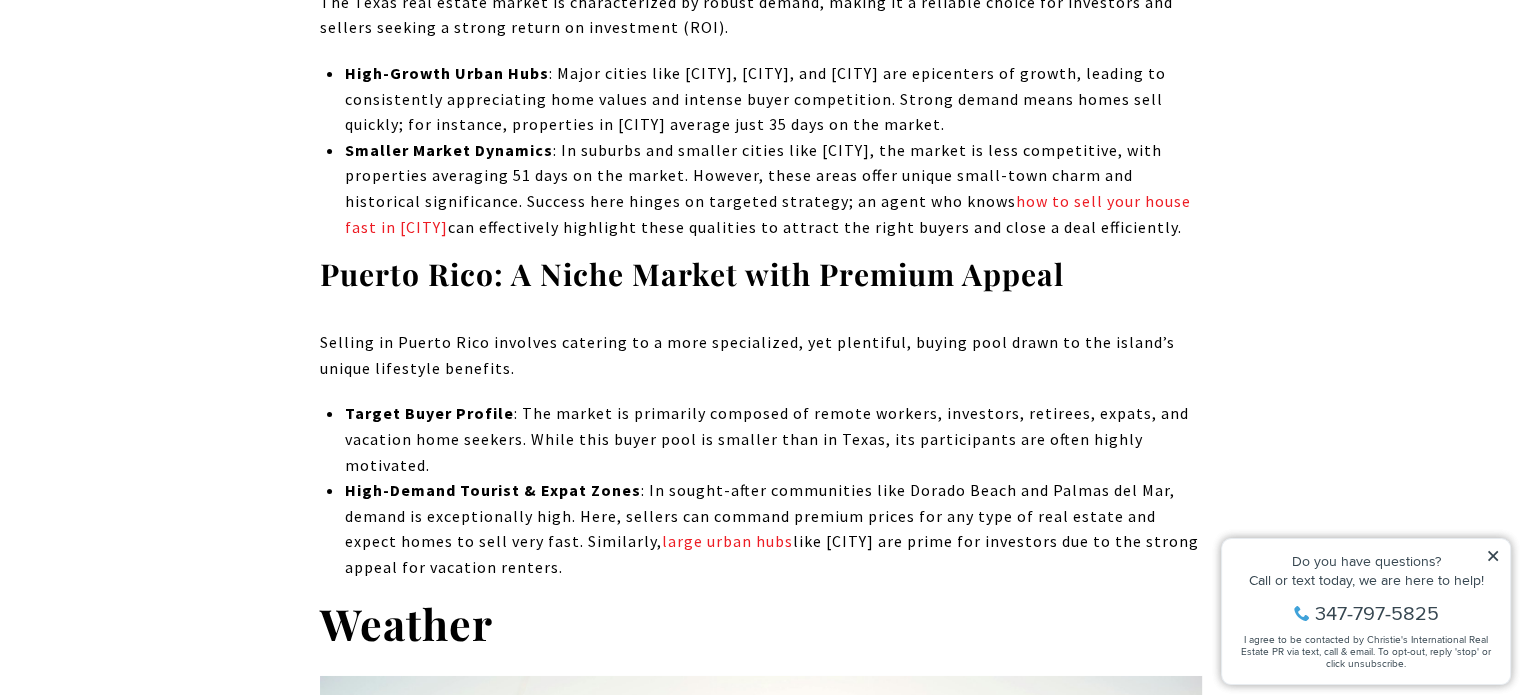 click 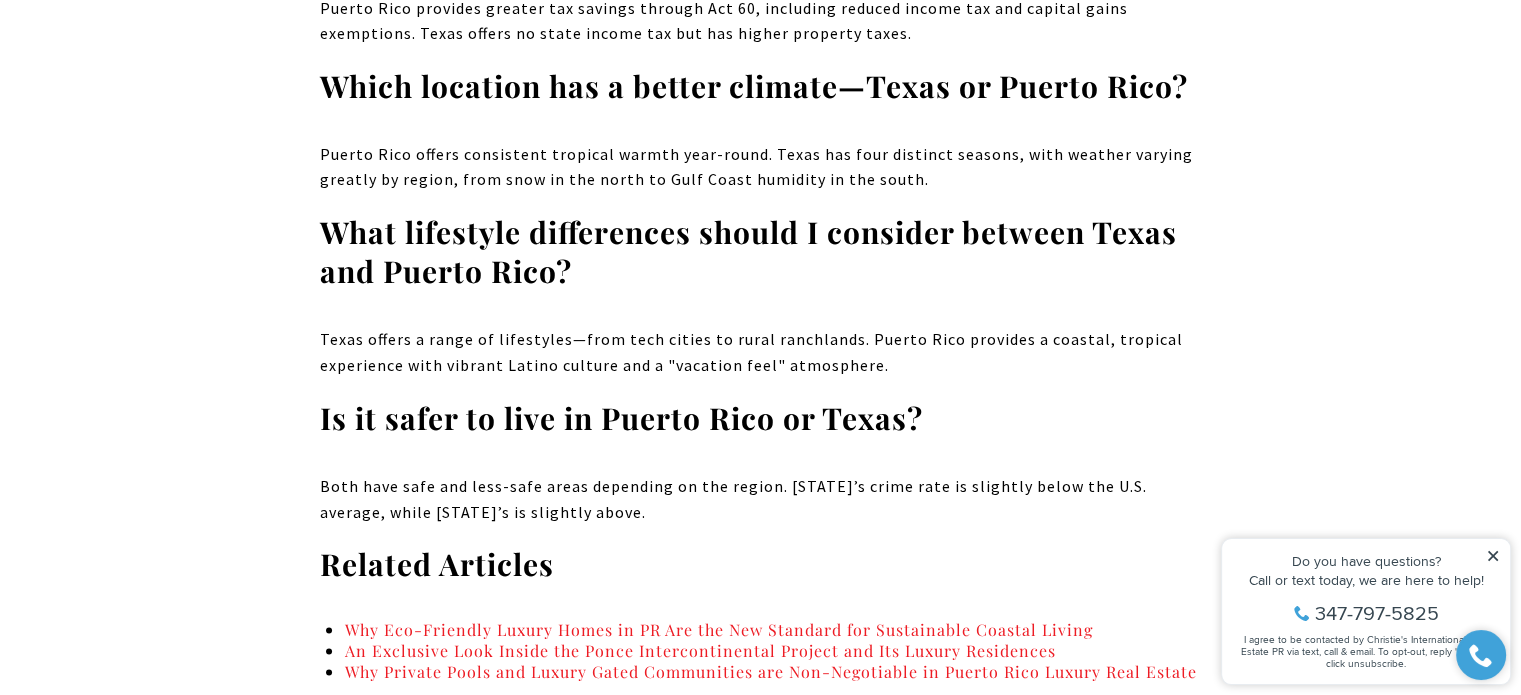 scroll, scrollTop: 10991, scrollLeft: 0, axis: vertical 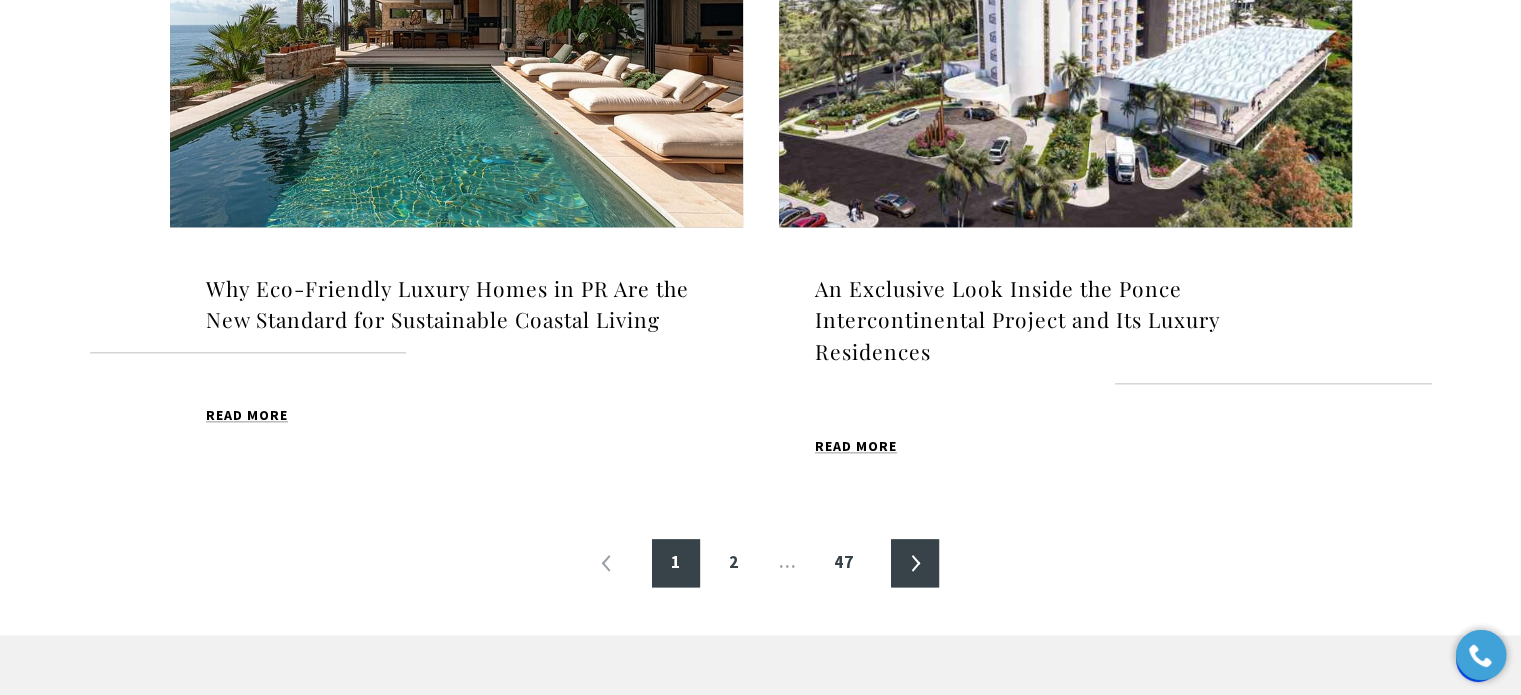 click on "»" at bounding box center (915, 563) 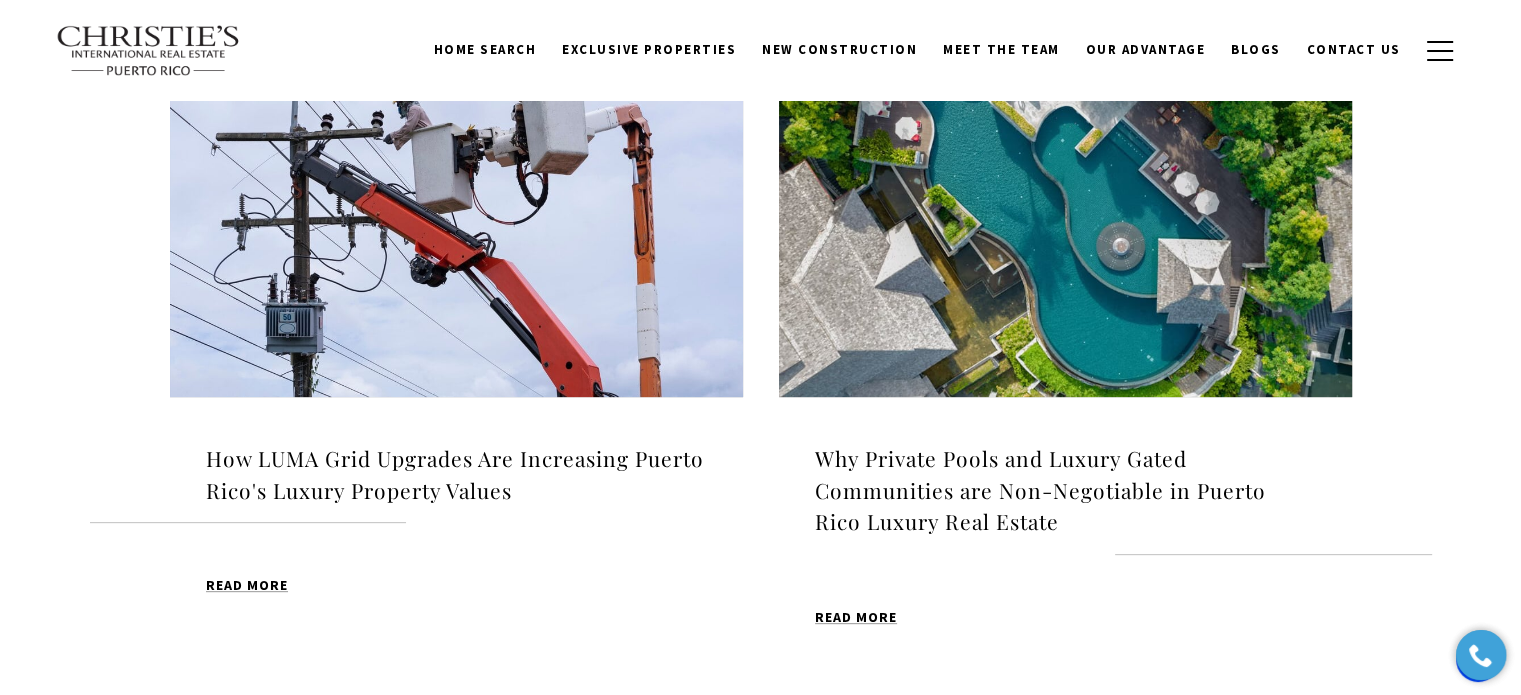 scroll, scrollTop: 711, scrollLeft: 0, axis: vertical 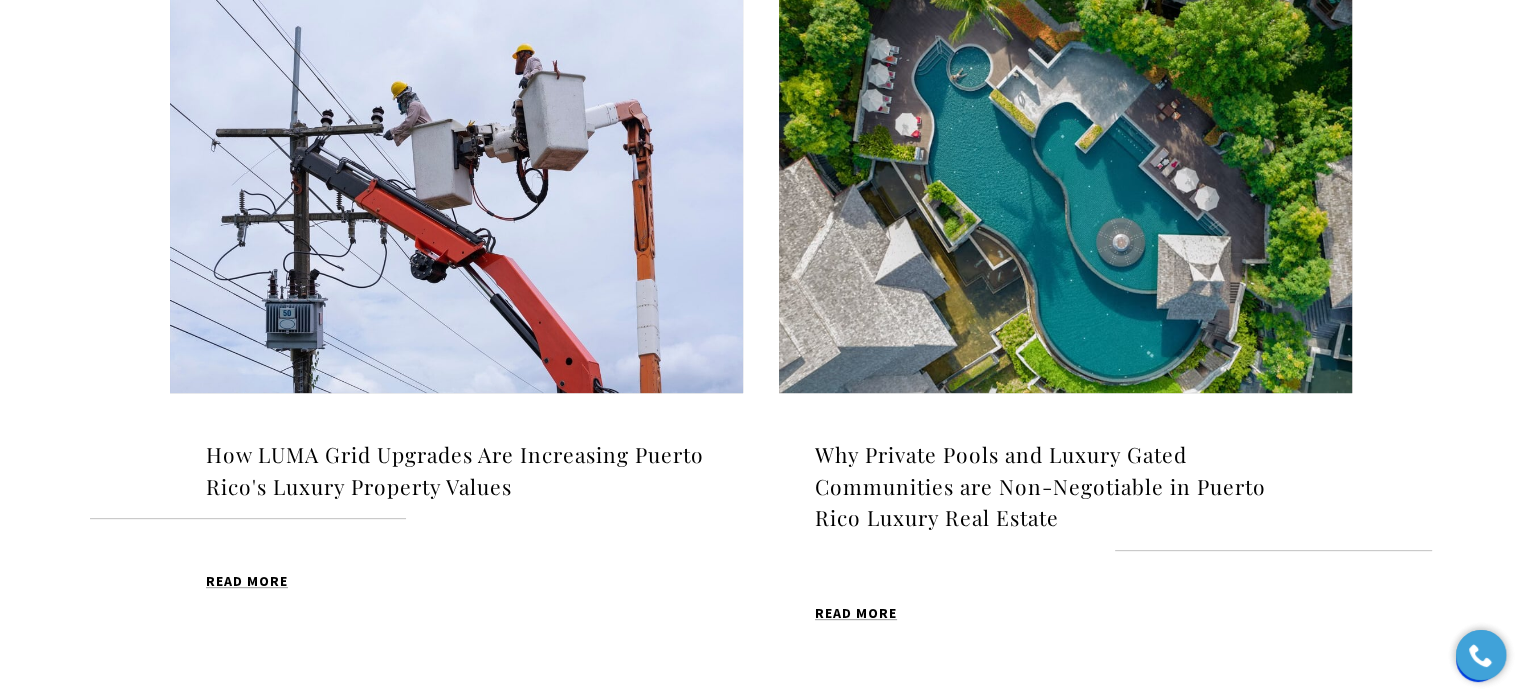 click at bounding box center (1065, 192) 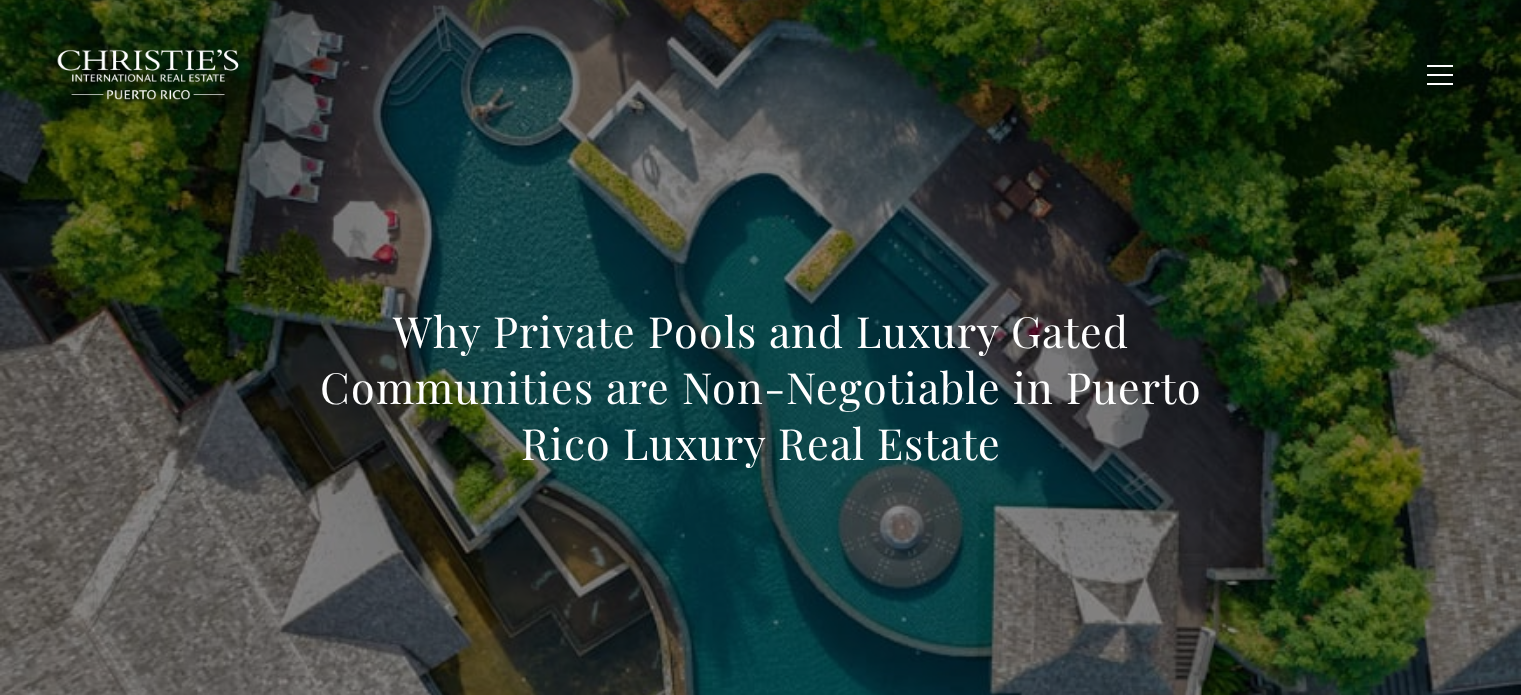 scroll, scrollTop: 0, scrollLeft: 0, axis: both 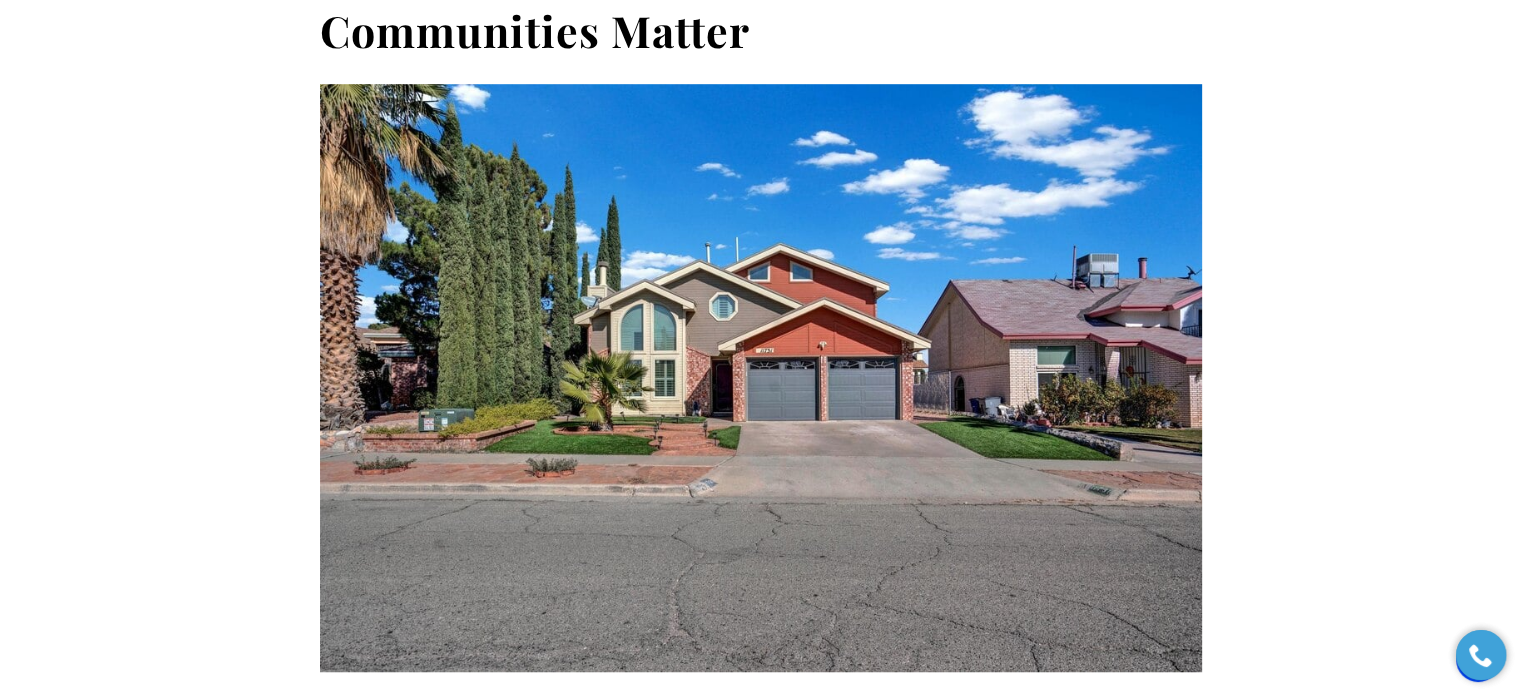 click at bounding box center (761, 378) 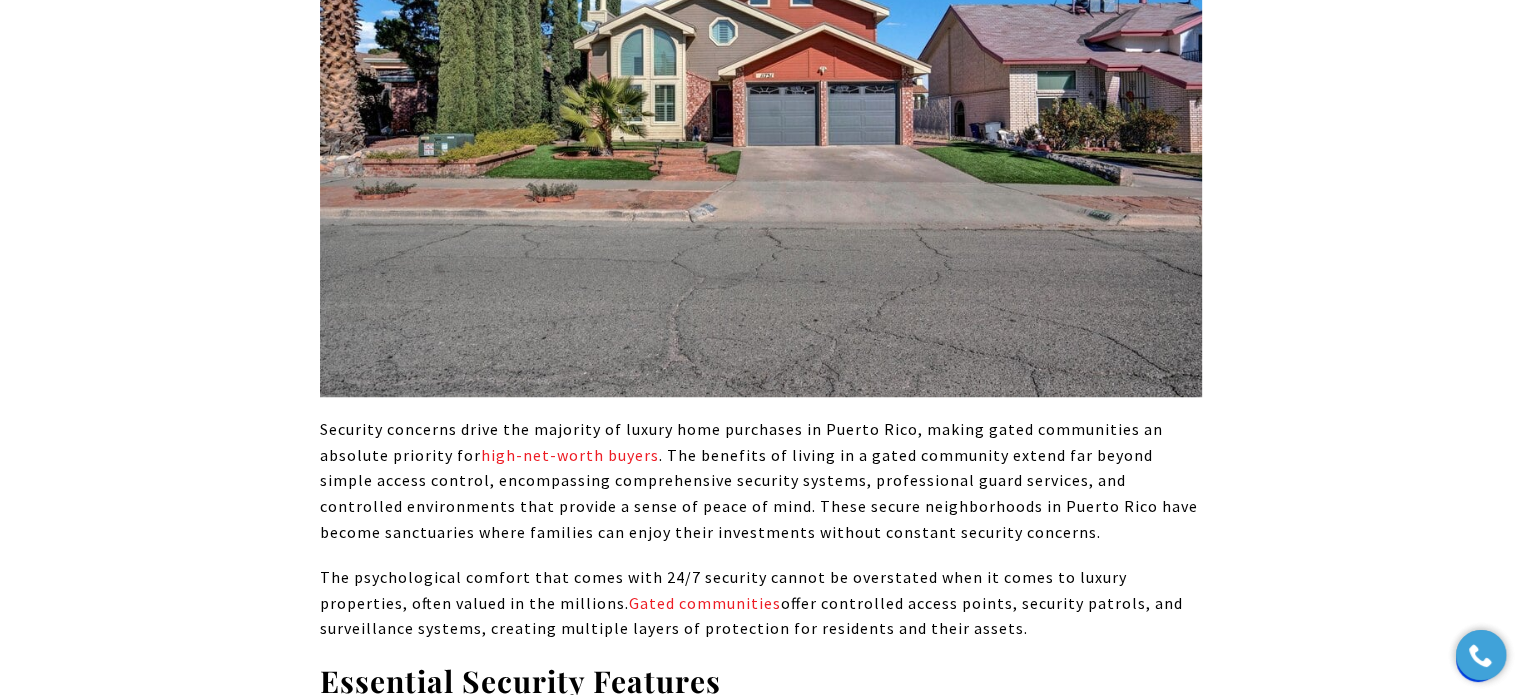 scroll, scrollTop: 1636, scrollLeft: 0, axis: vertical 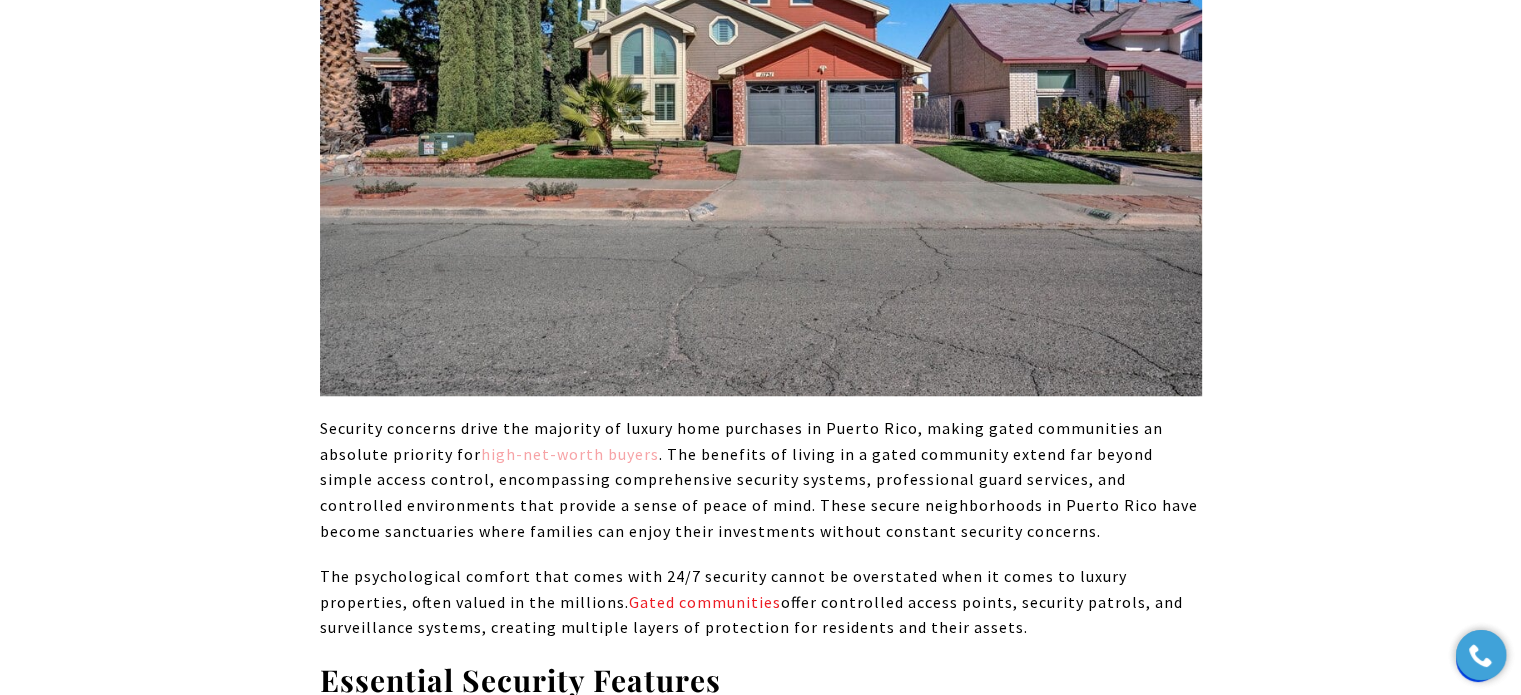 click on "high-net-worth buyers" at bounding box center [570, 454] 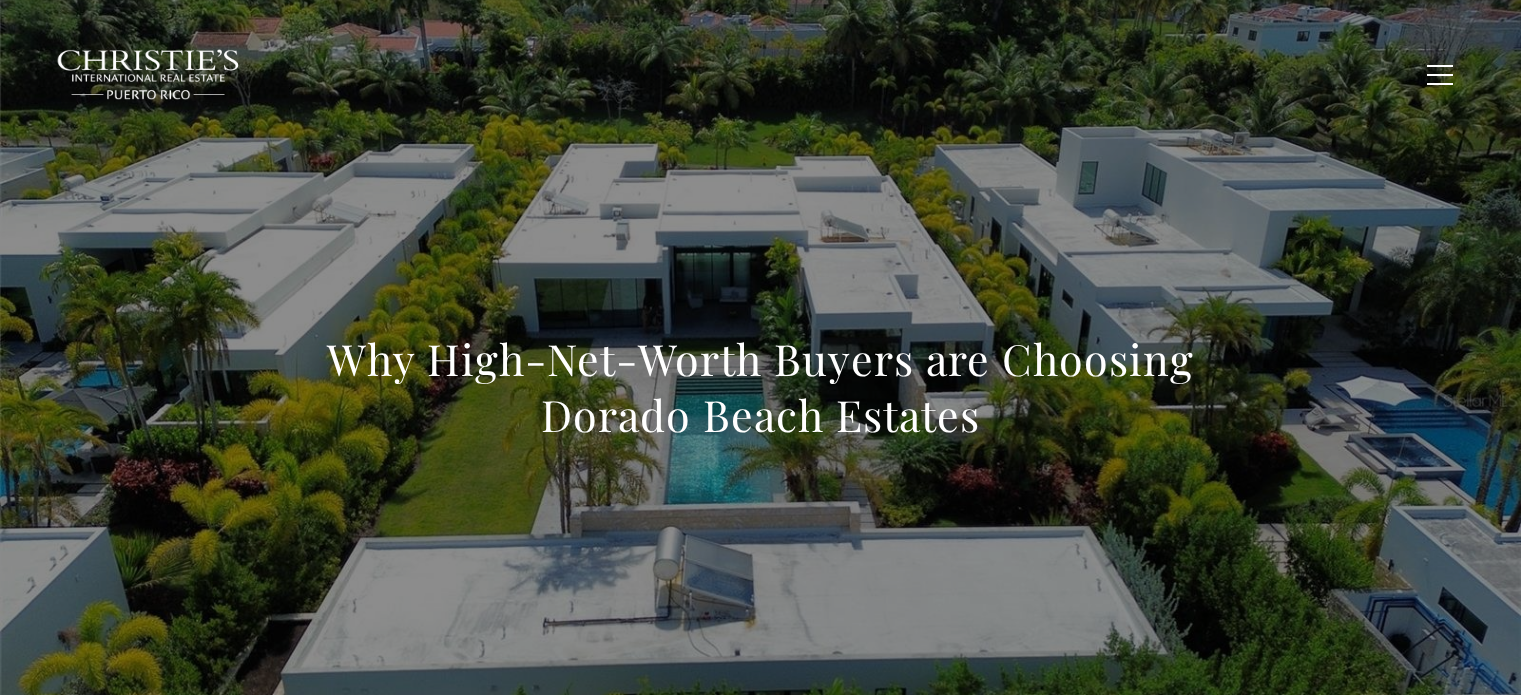 scroll, scrollTop: 0, scrollLeft: 0, axis: both 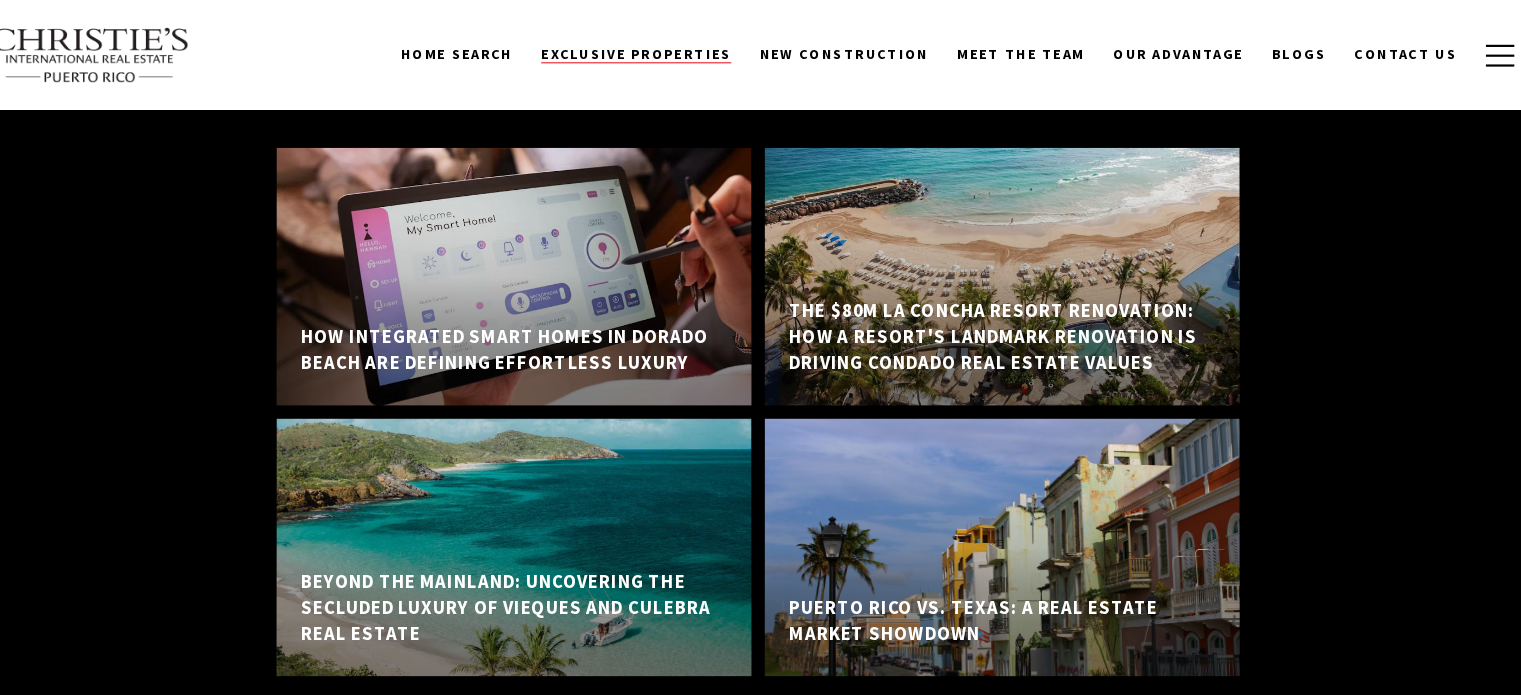 click on "Exclusive Properties" at bounding box center [649, 49] 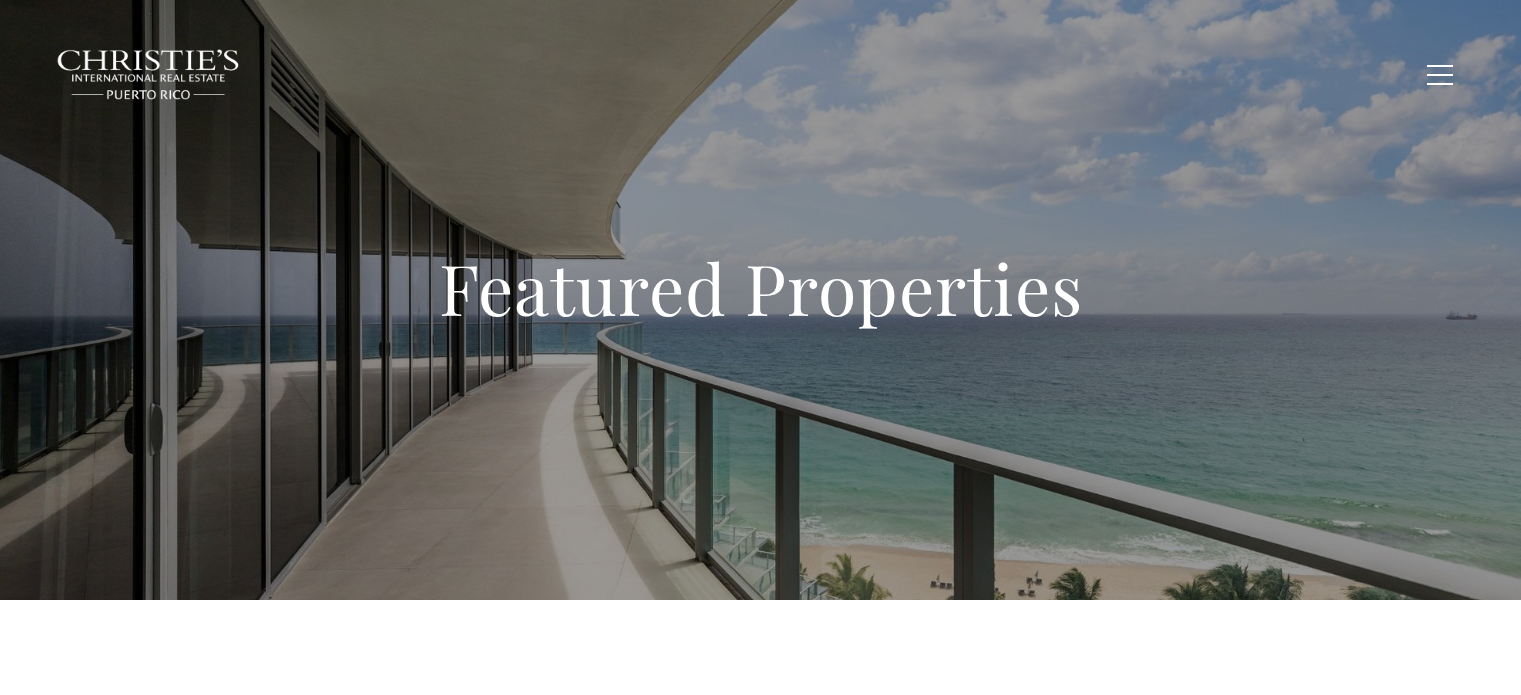 scroll, scrollTop: 0, scrollLeft: 0, axis: both 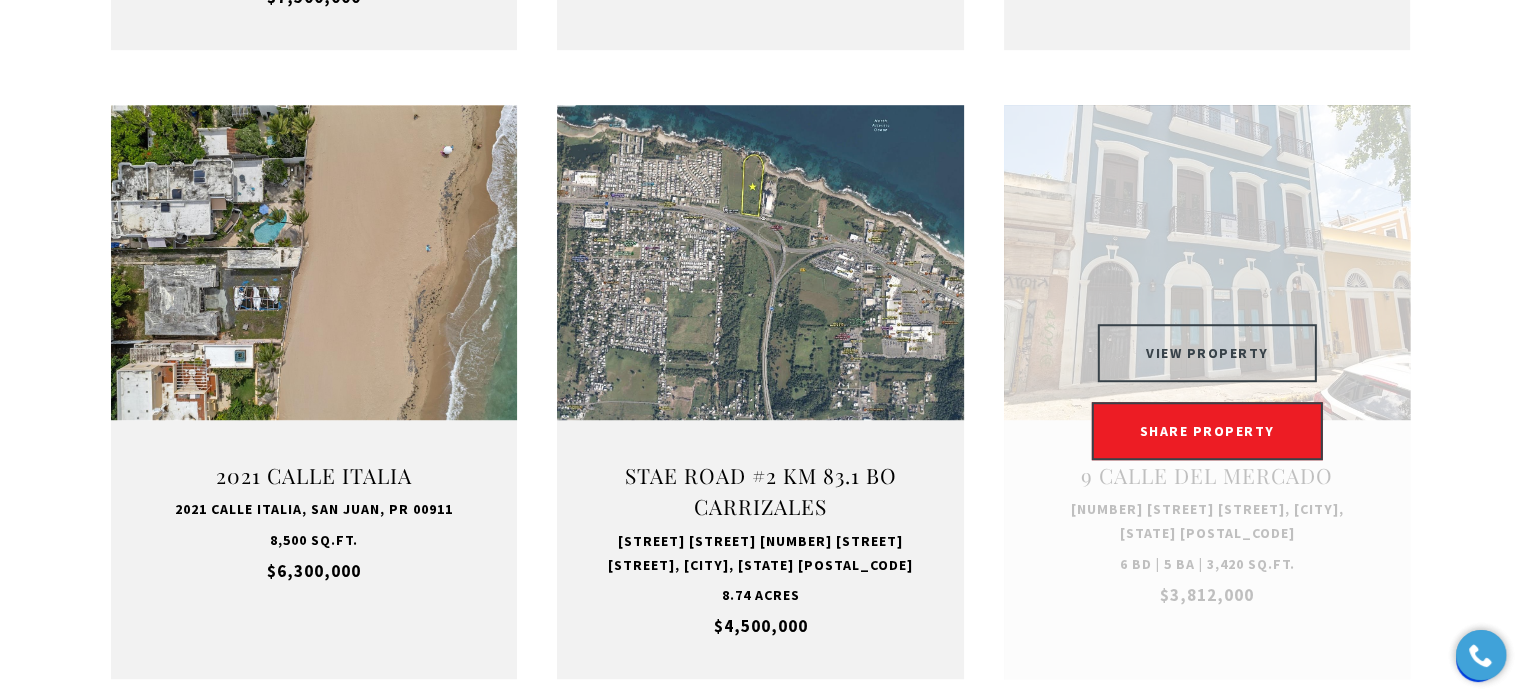click on "VIEW PROPERTY" at bounding box center [1207, 353] 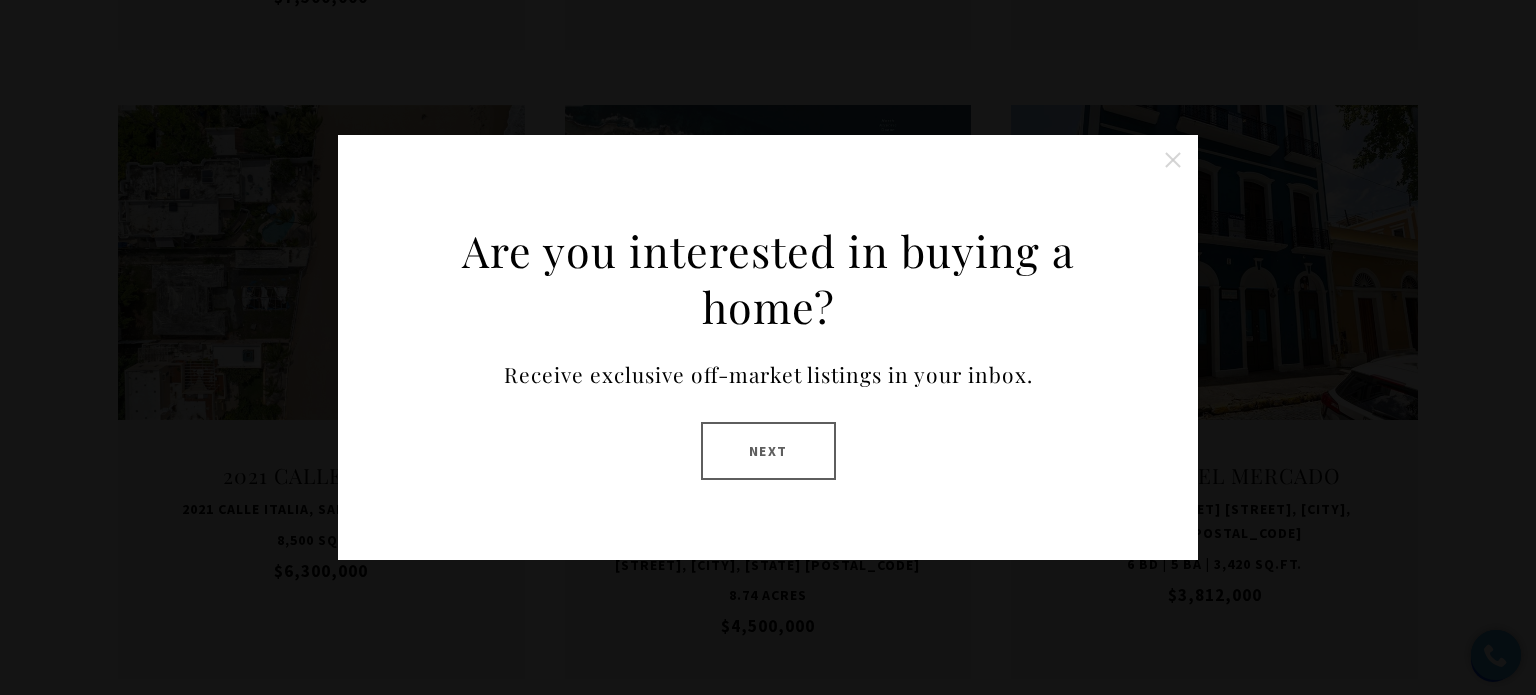 click at bounding box center (1173, 160) 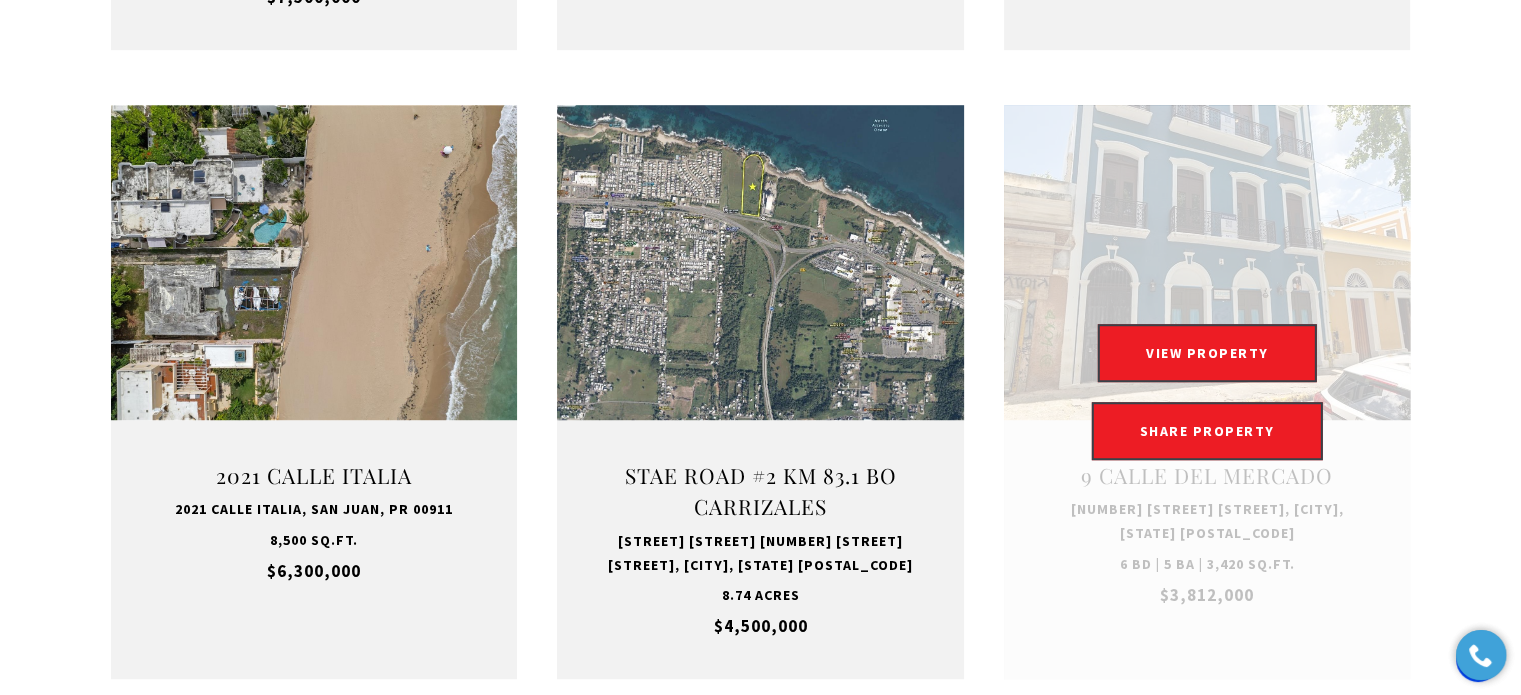 click at bounding box center (1207, 392) 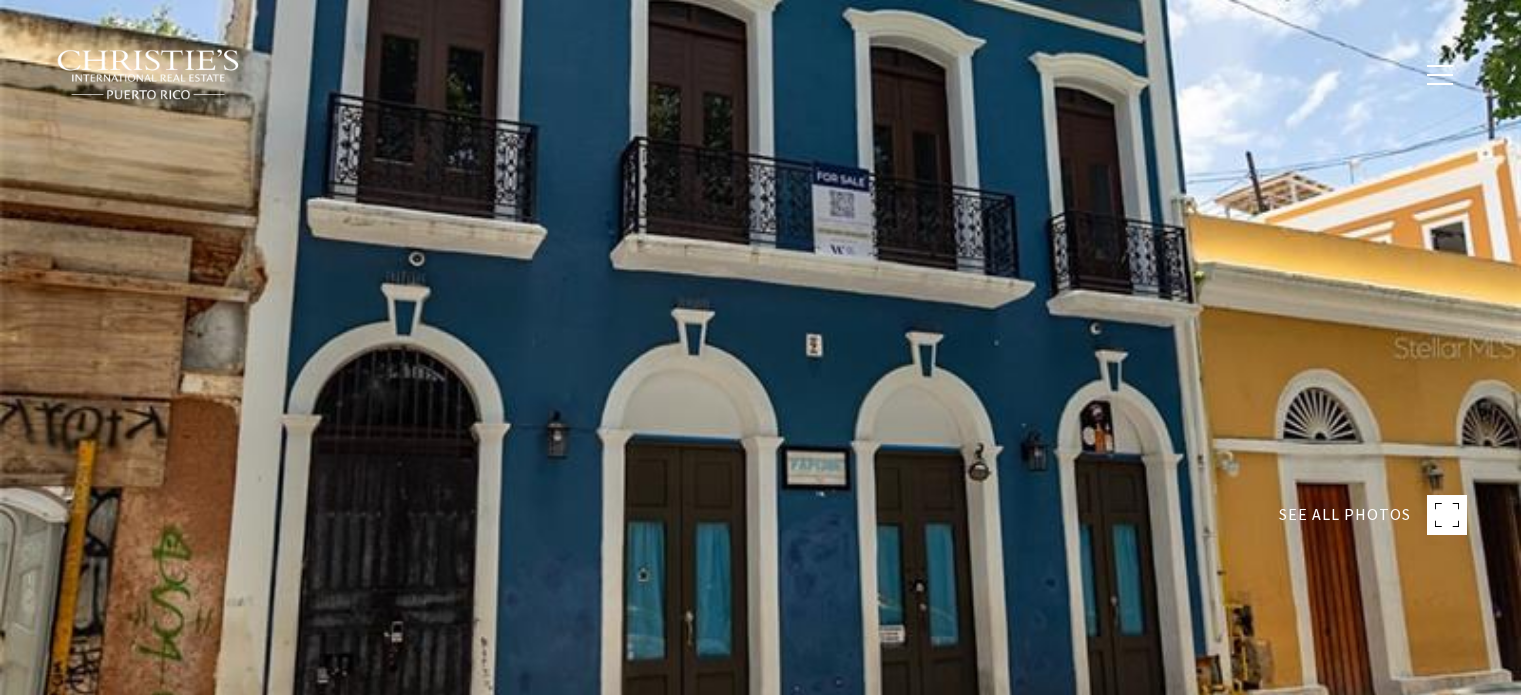 type on "**********" 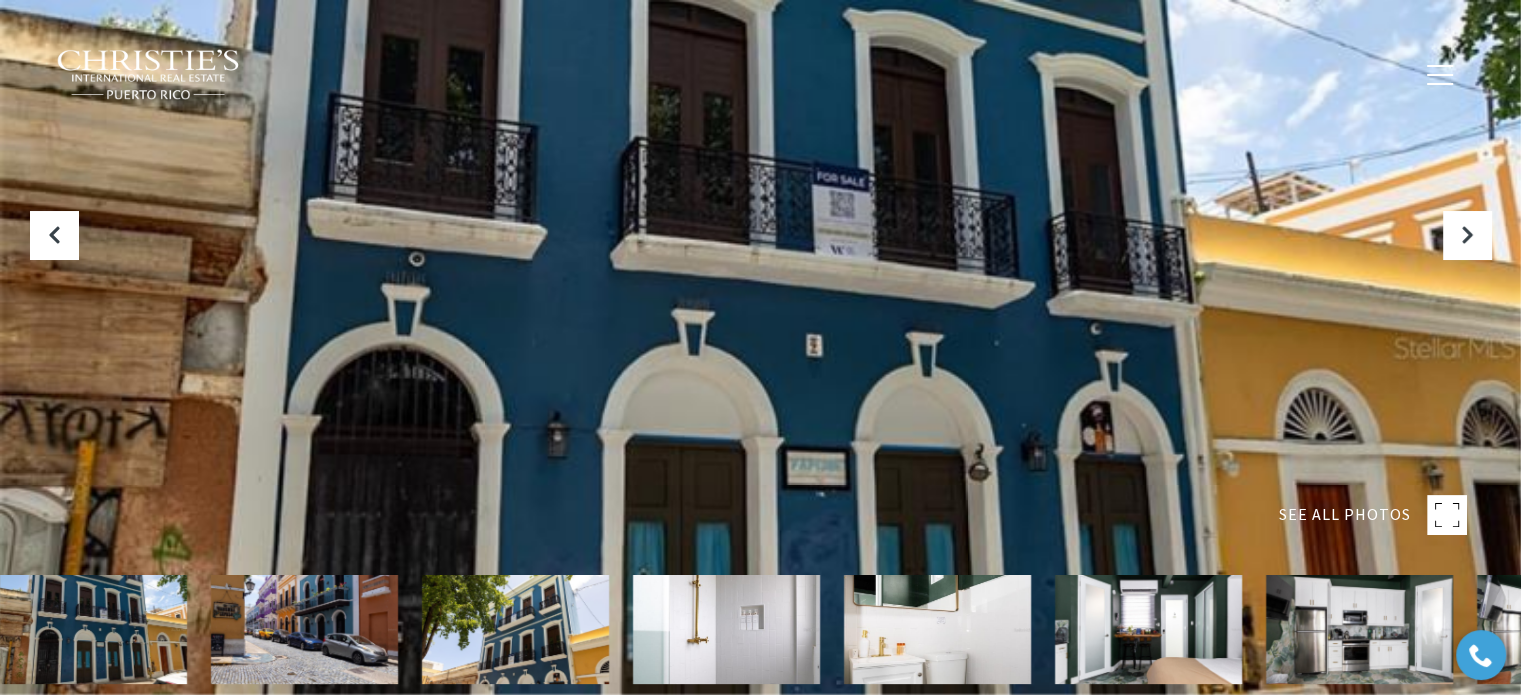 scroll, scrollTop: 0, scrollLeft: 0, axis: both 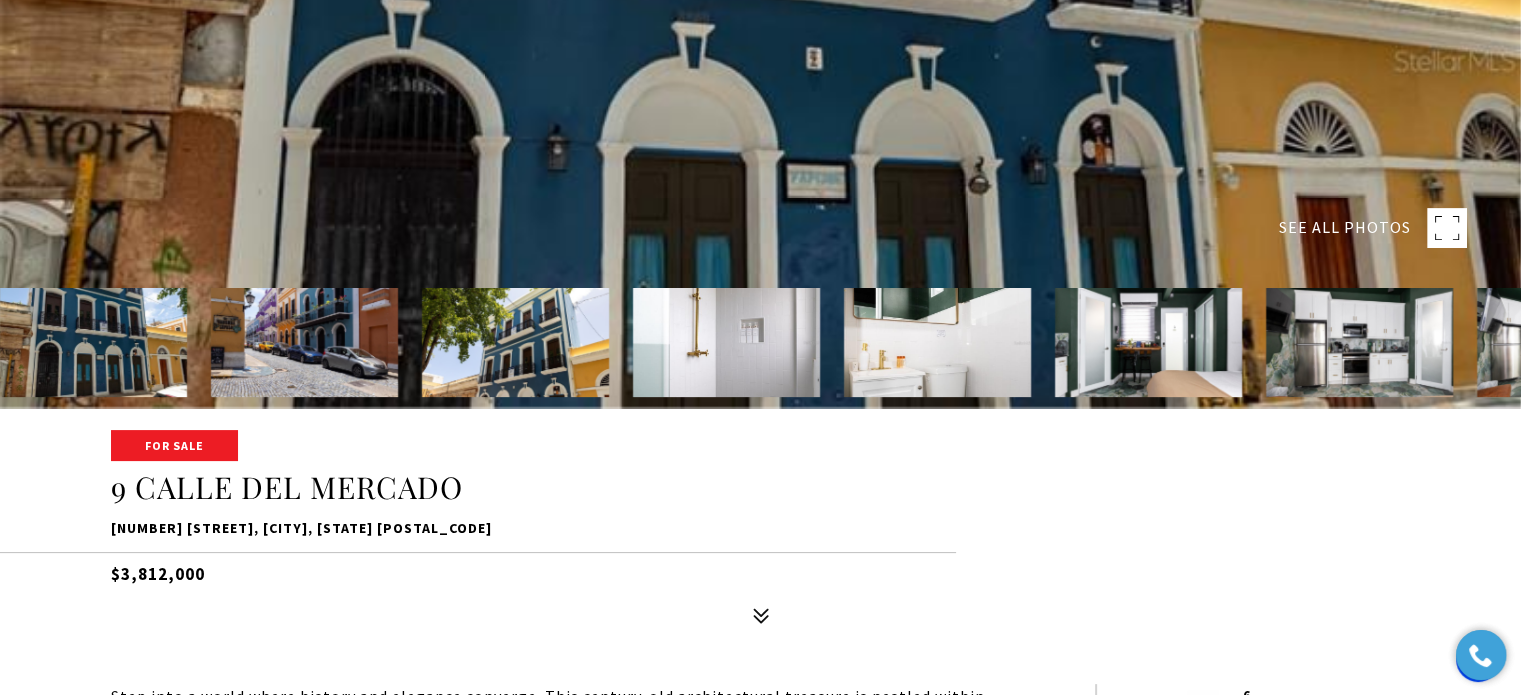 click on "SEE ALL PHOTOS" at bounding box center (1345, 228) 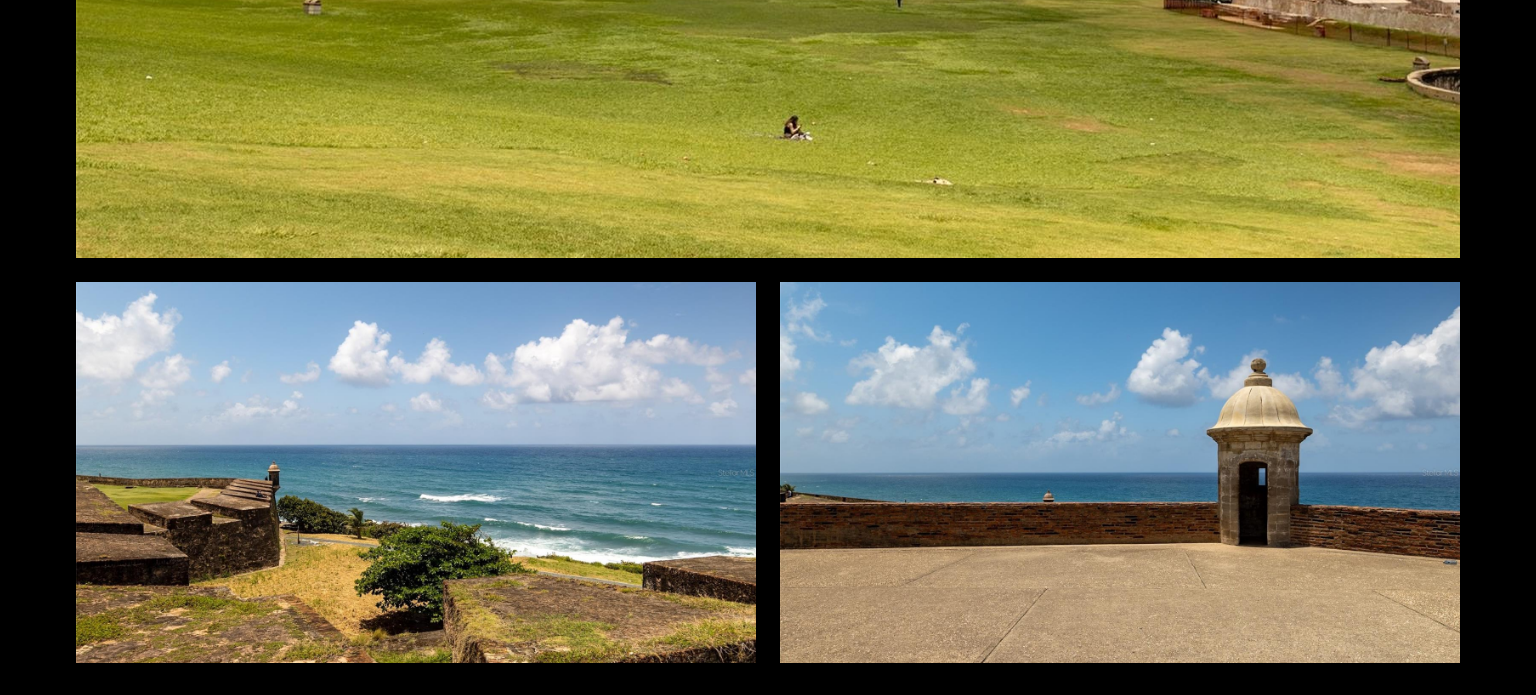 scroll, scrollTop: 28343, scrollLeft: 0, axis: vertical 